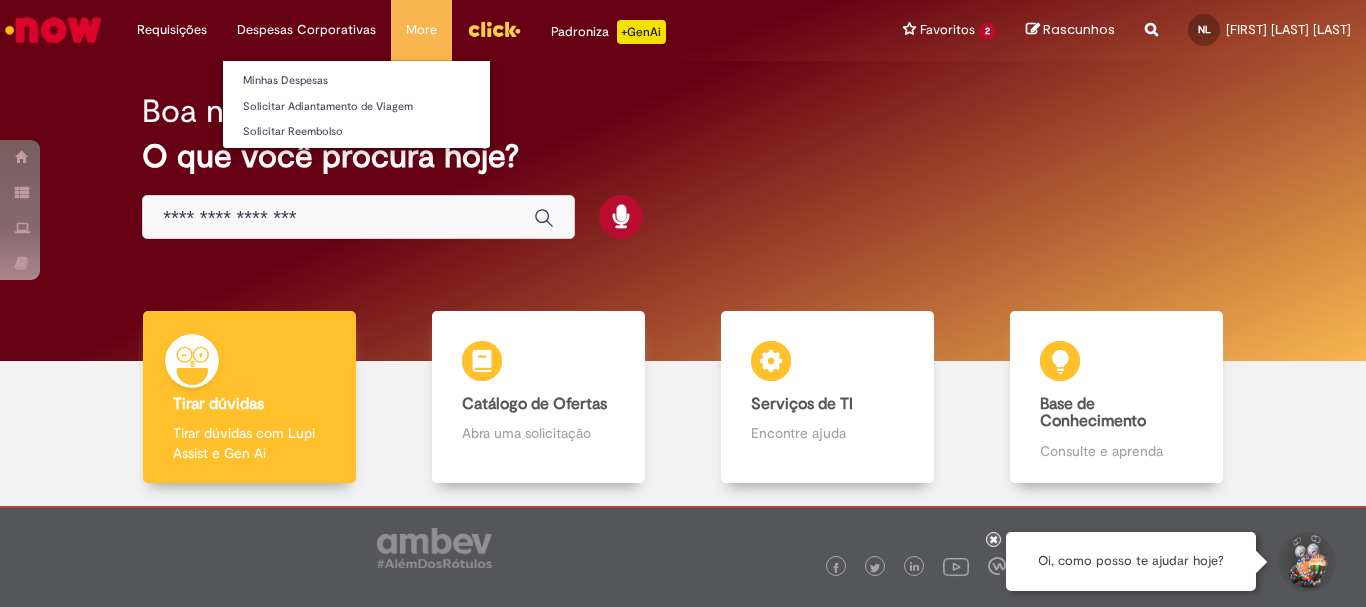 scroll, scrollTop: 0, scrollLeft: 0, axis: both 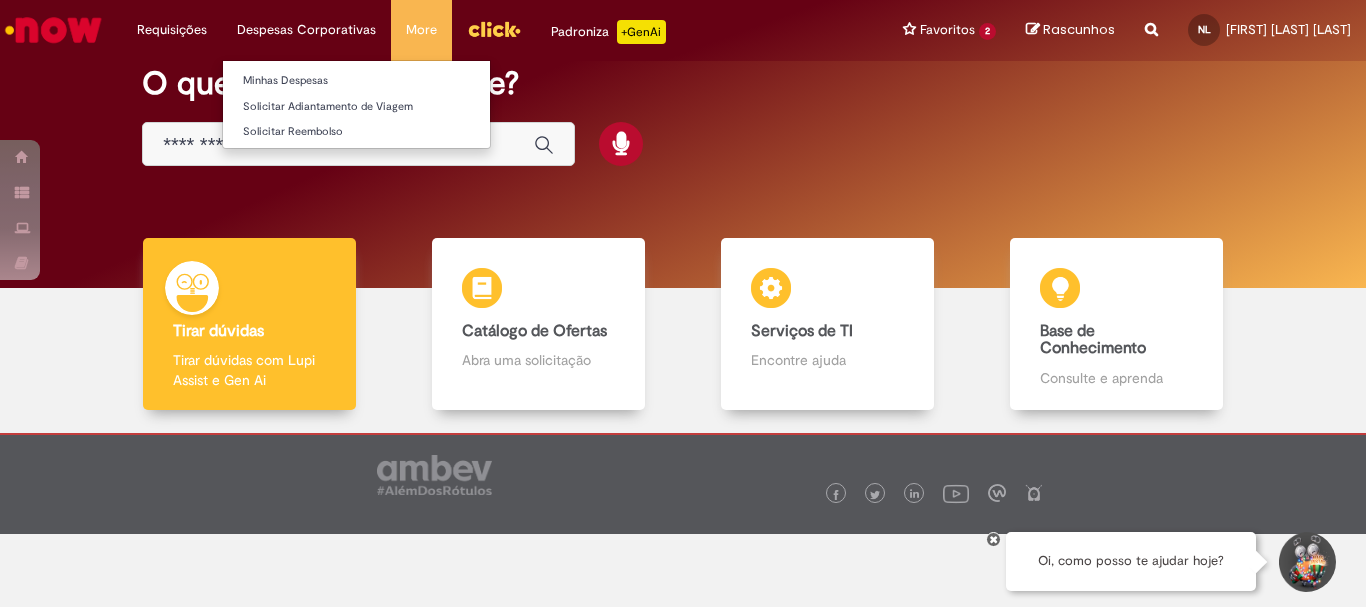 click on "Despesas Corporativas
Minhas Despesas
Solicitar Adiantamento de Viagem
Solicitar Reembolso" at bounding box center [172, 30] 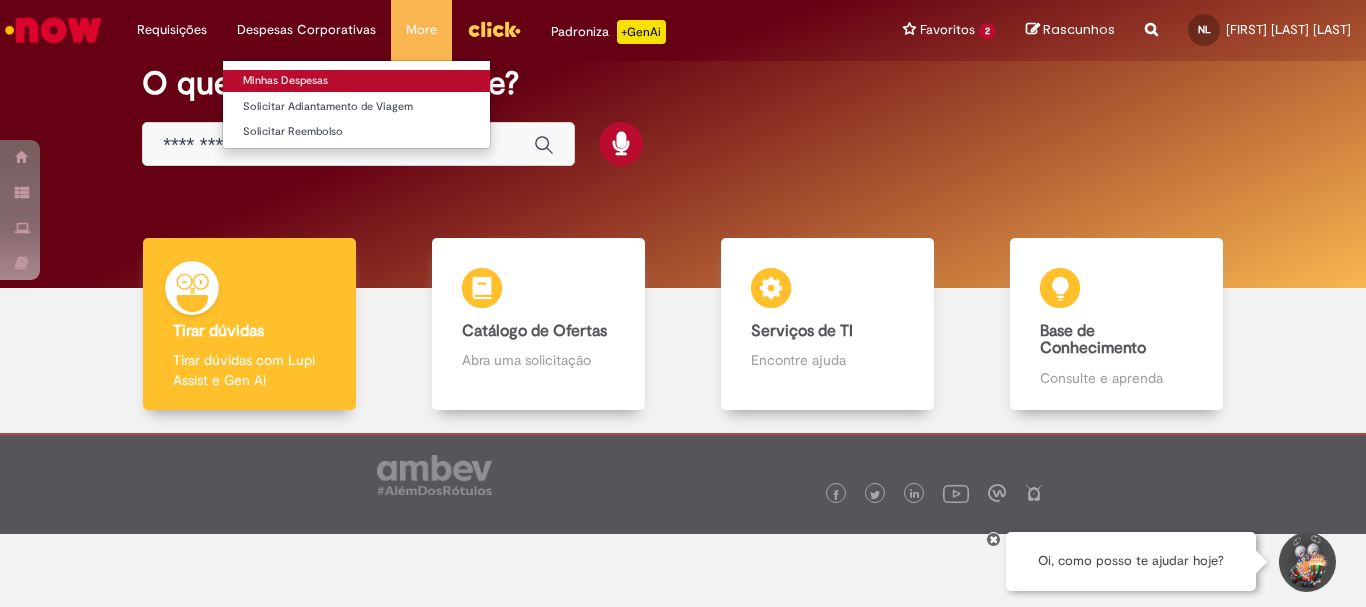 click on "Minhas Despesas" at bounding box center [356, 81] 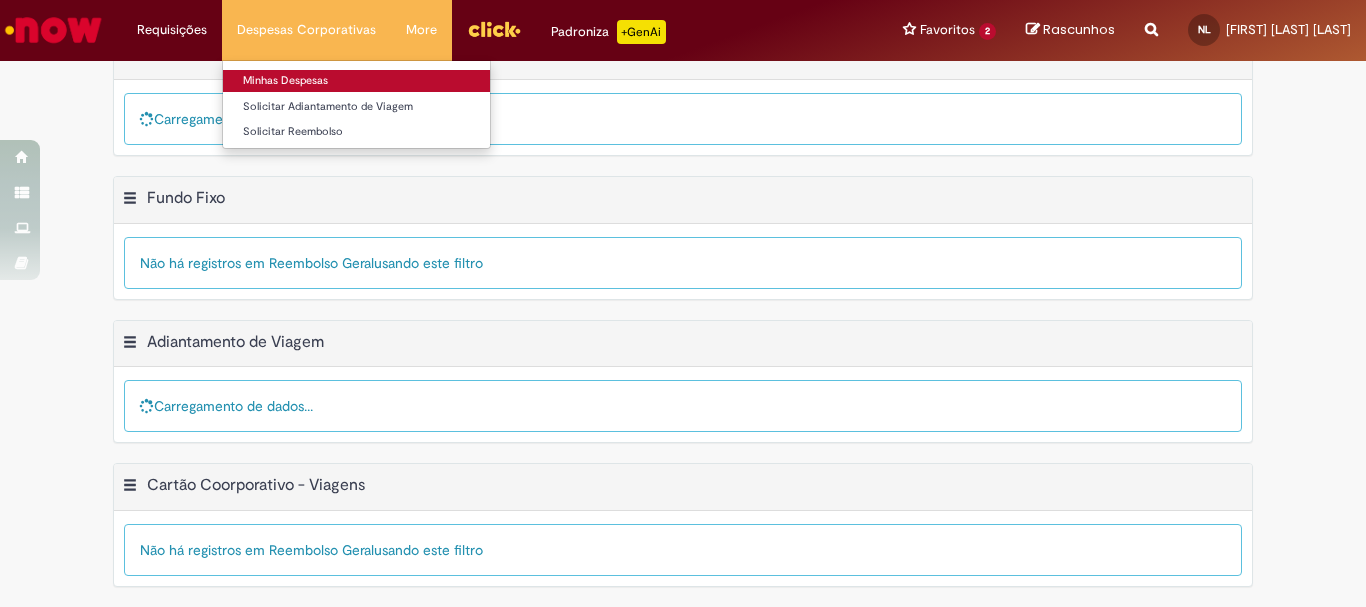 scroll, scrollTop: 0, scrollLeft: 0, axis: both 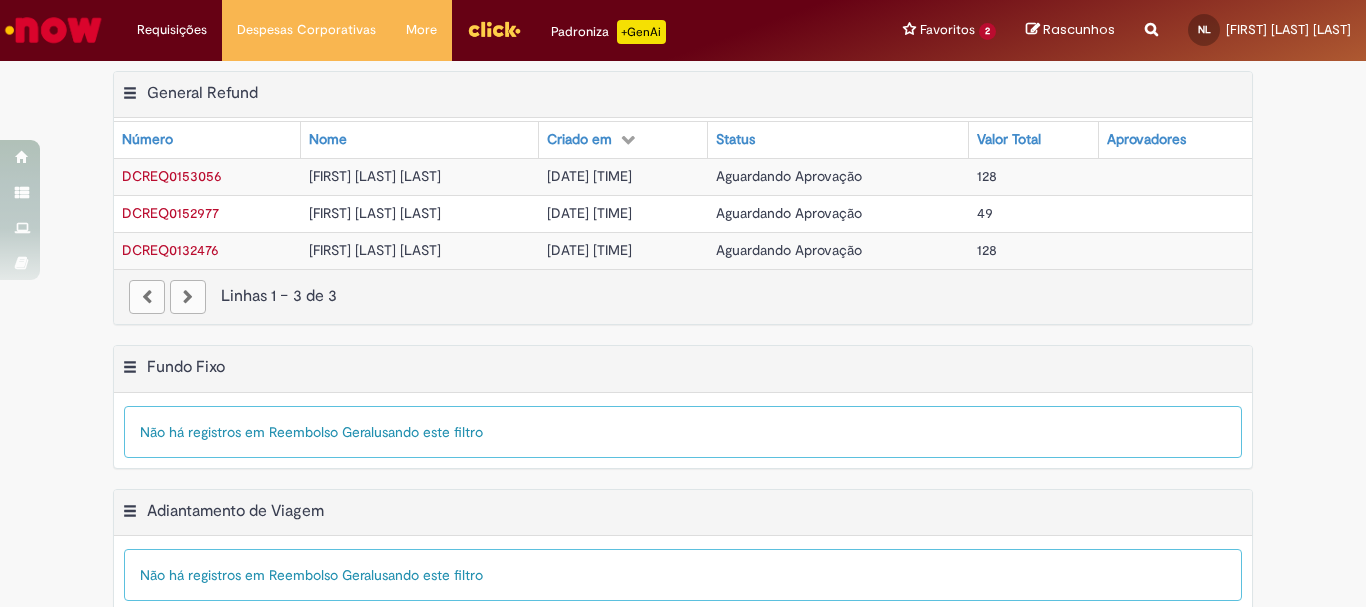 click on "DCREQ0152977" at bounding box center (170, 213) 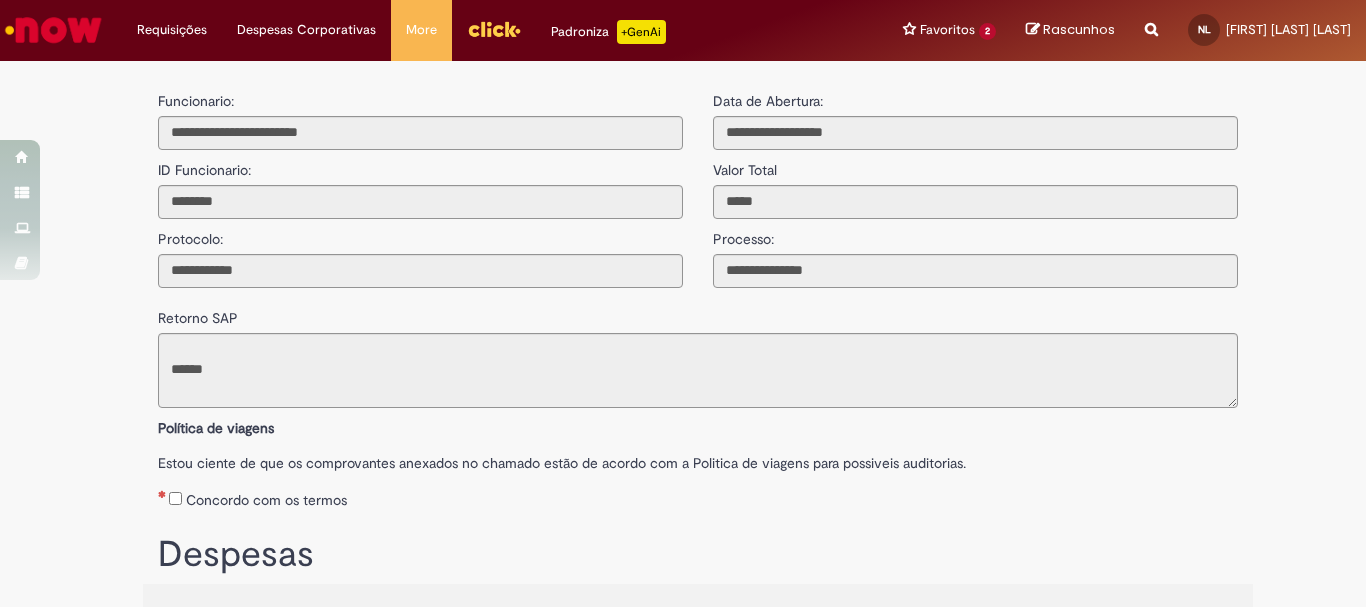 type on "**********" 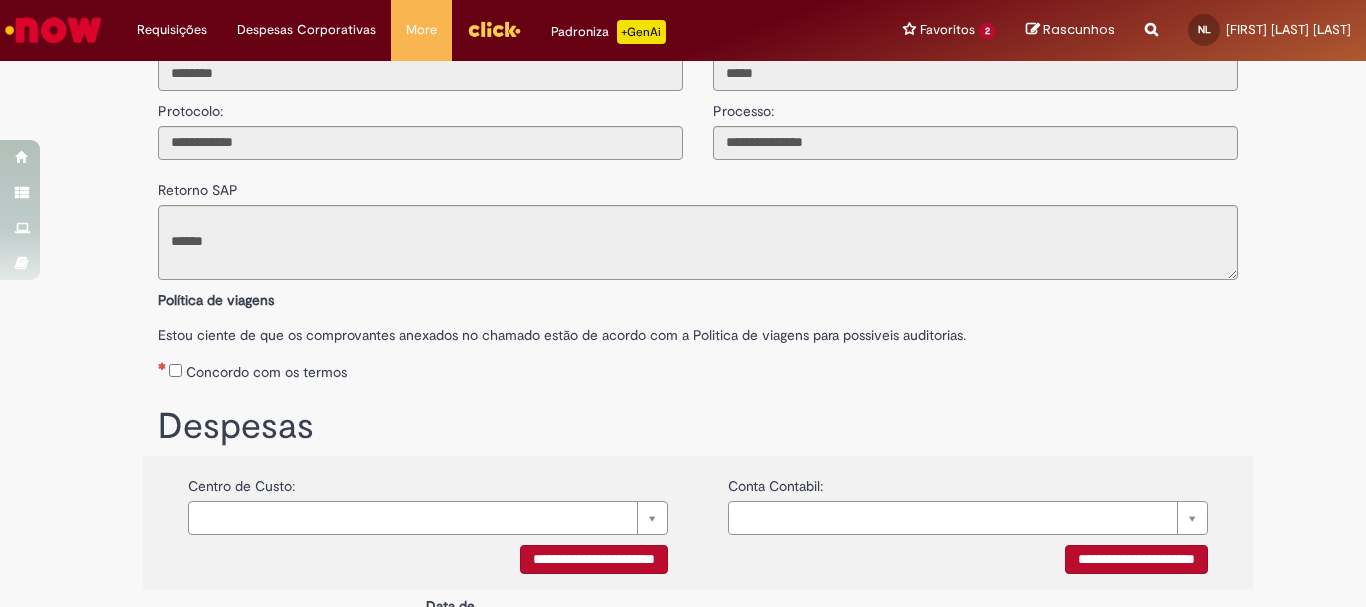 scroll, scrollTop: 98, scrollLeft: 0, axis: vertical 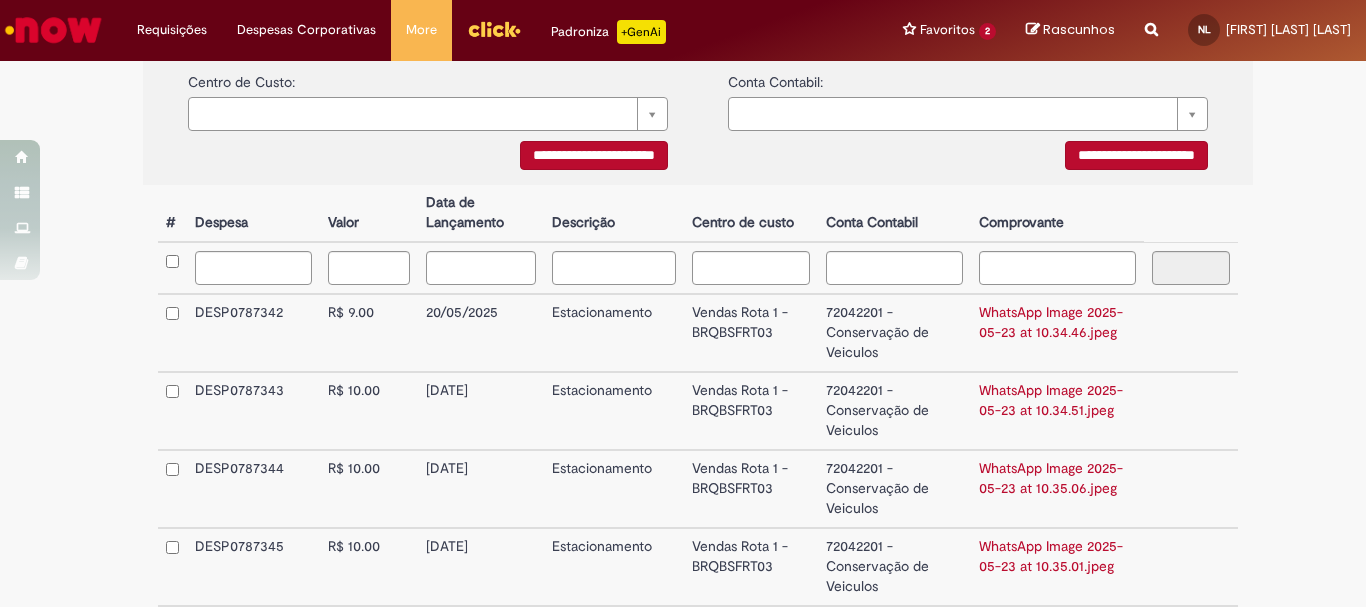 click on "WhatsApp Image [DATE] at [TIME].jpeg" at bounding box center [1057, 333] 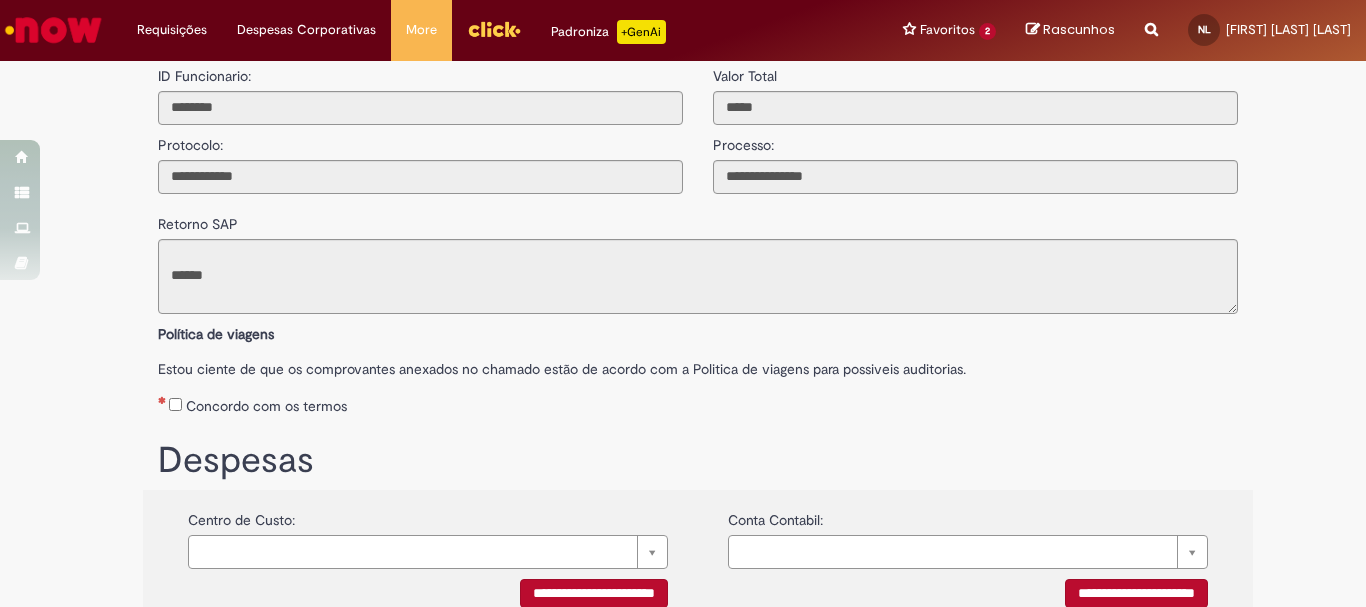 scroll, scrollTop: 67, scrollLeft: 0, axis: vertical 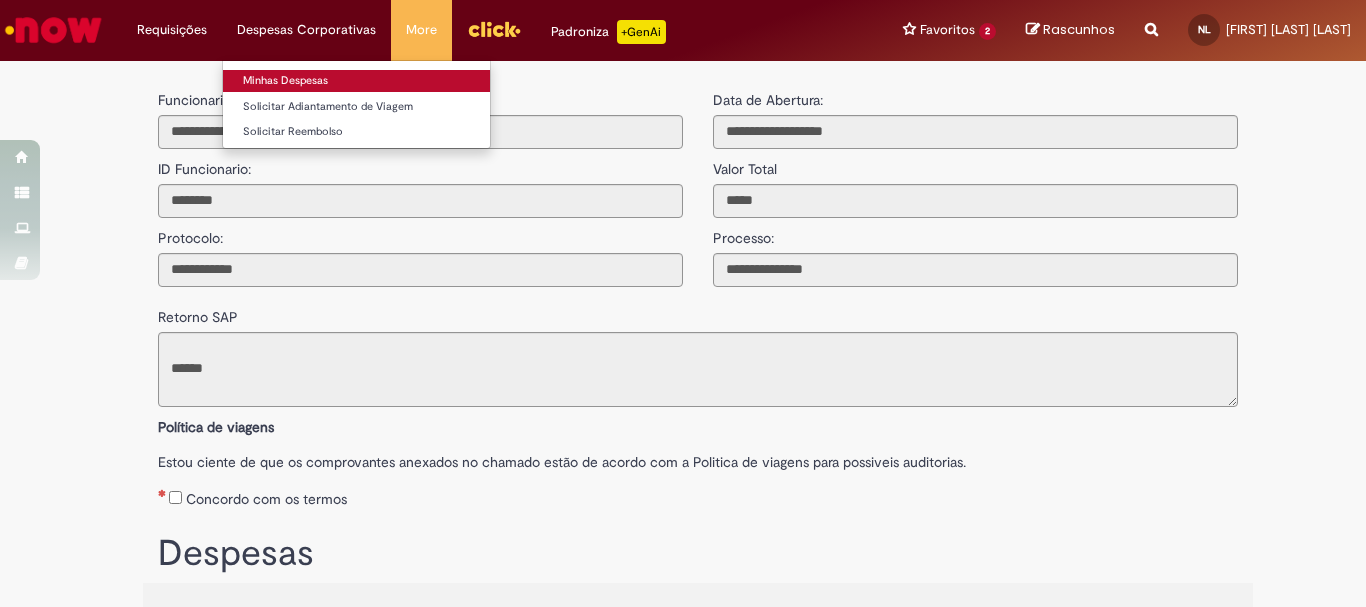 click on "Minhas Despesas" at bounding box center [356, 81] 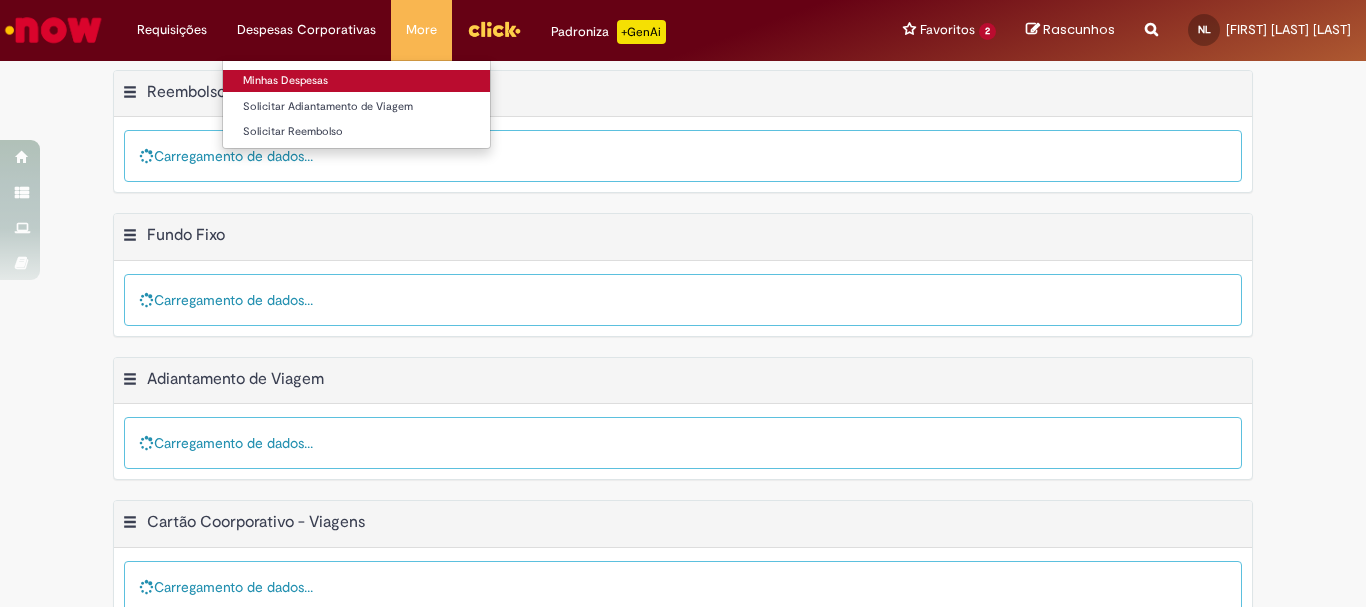scroll, scrollTop: 0, scrollLeft: 0, axis: both 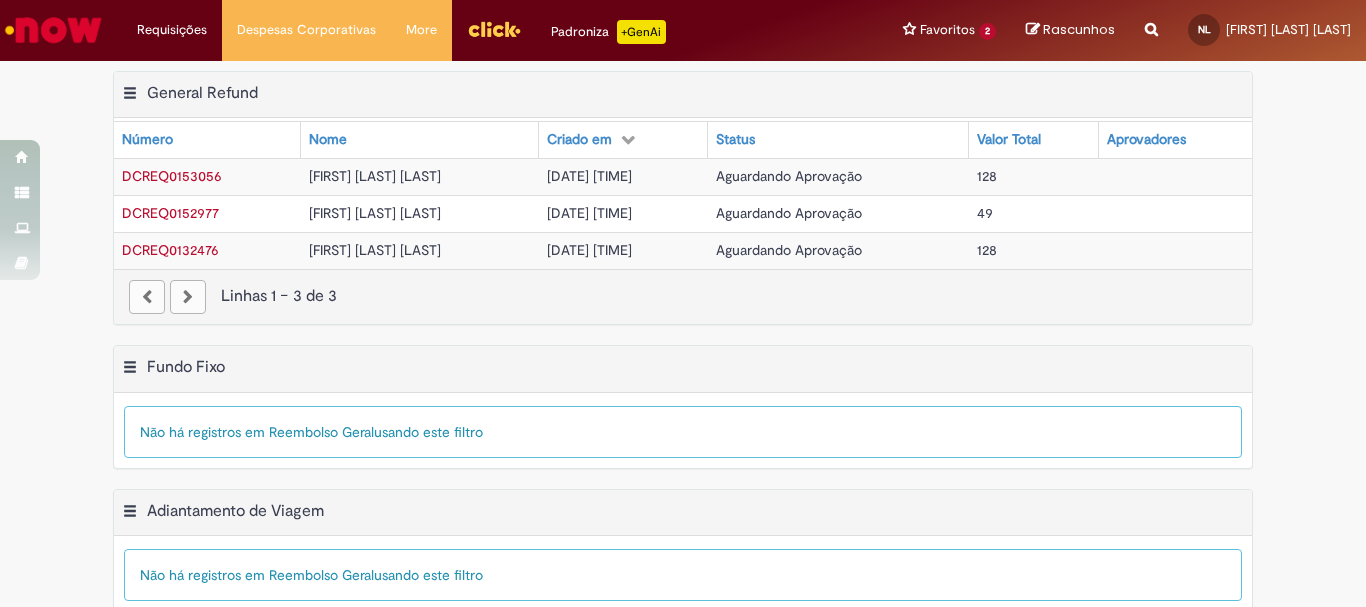 click on "[FIRST] [MIDDLE] [LAST]" at bounding box center (375, 213) 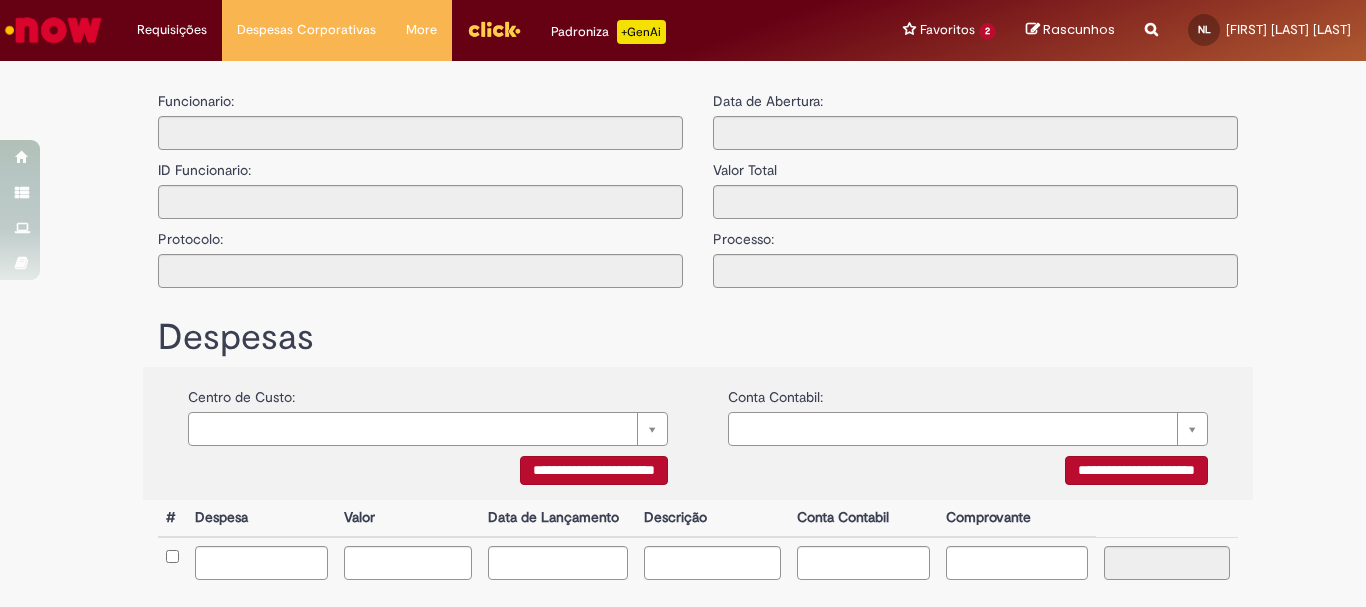 type on "**********" 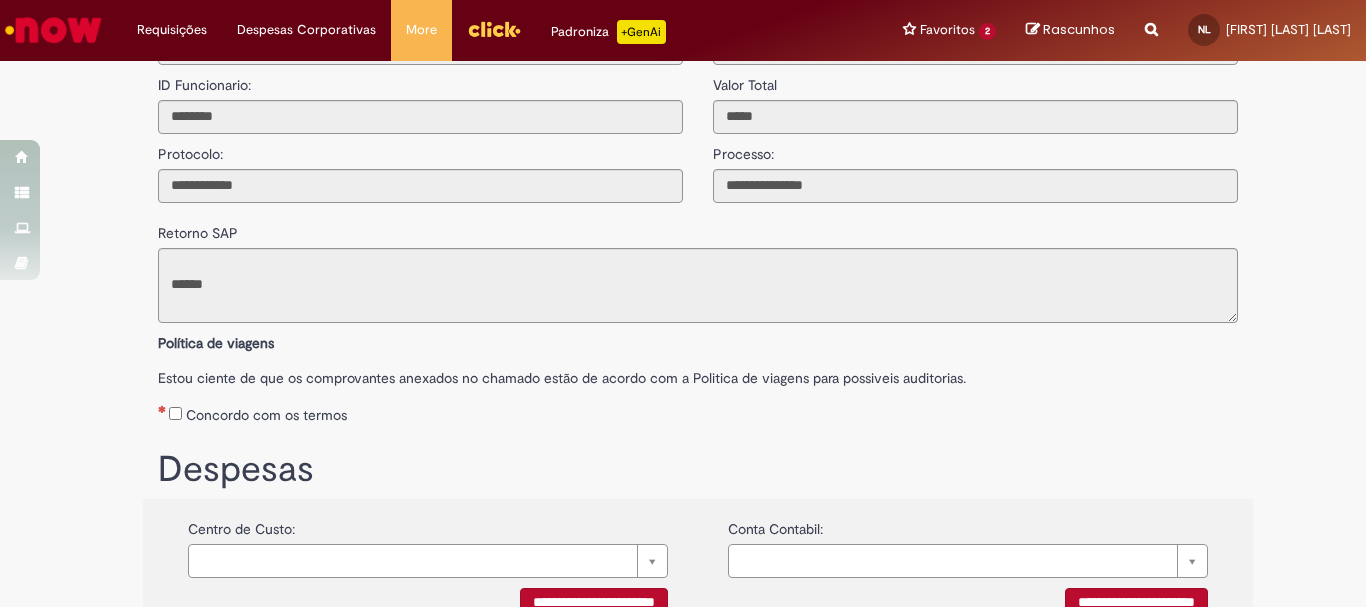 scroll, scrollTop: 110, scrollLeft: 0, axis: vertical 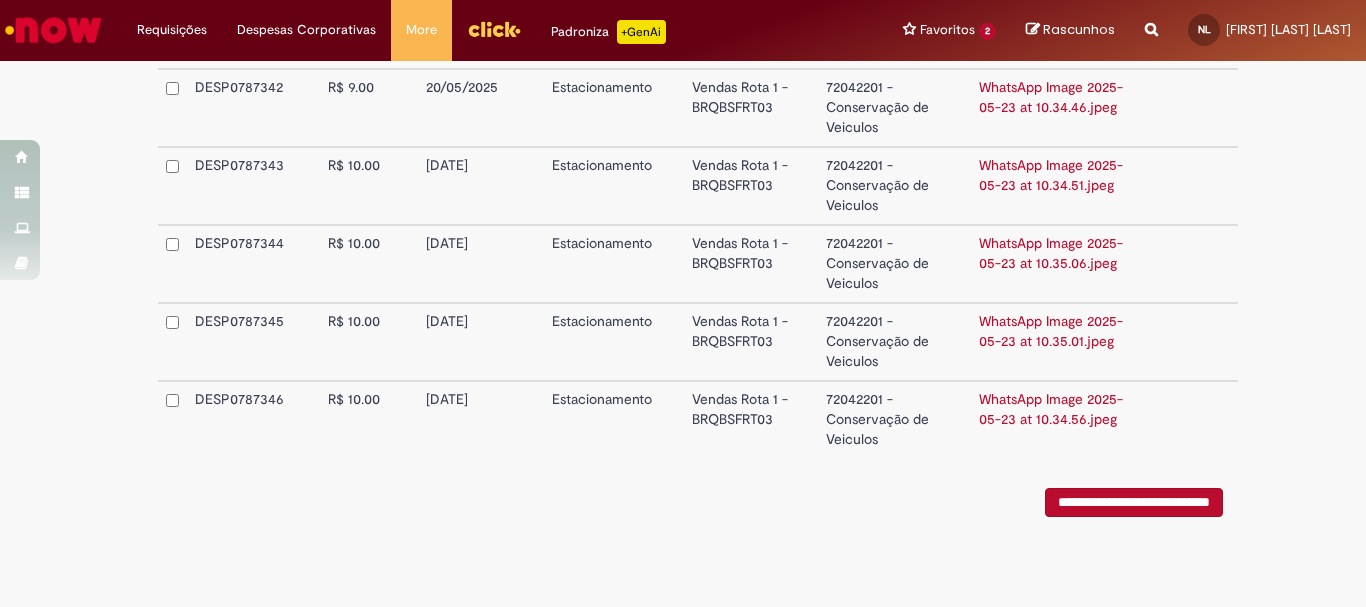 click on "WhatsApp Image [DATE] at [TIME].jpeg" at bounding box center [1051, 97] 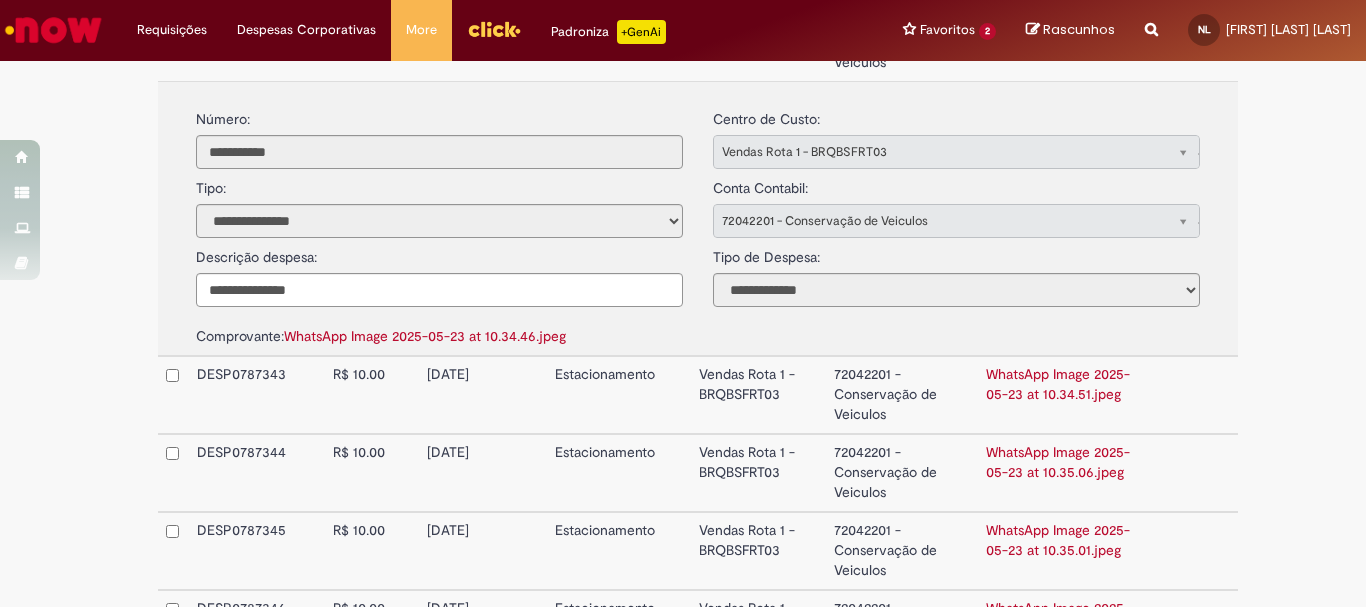 scroll, scrollTop: 826, scrollLeft: 0, axis: vertical 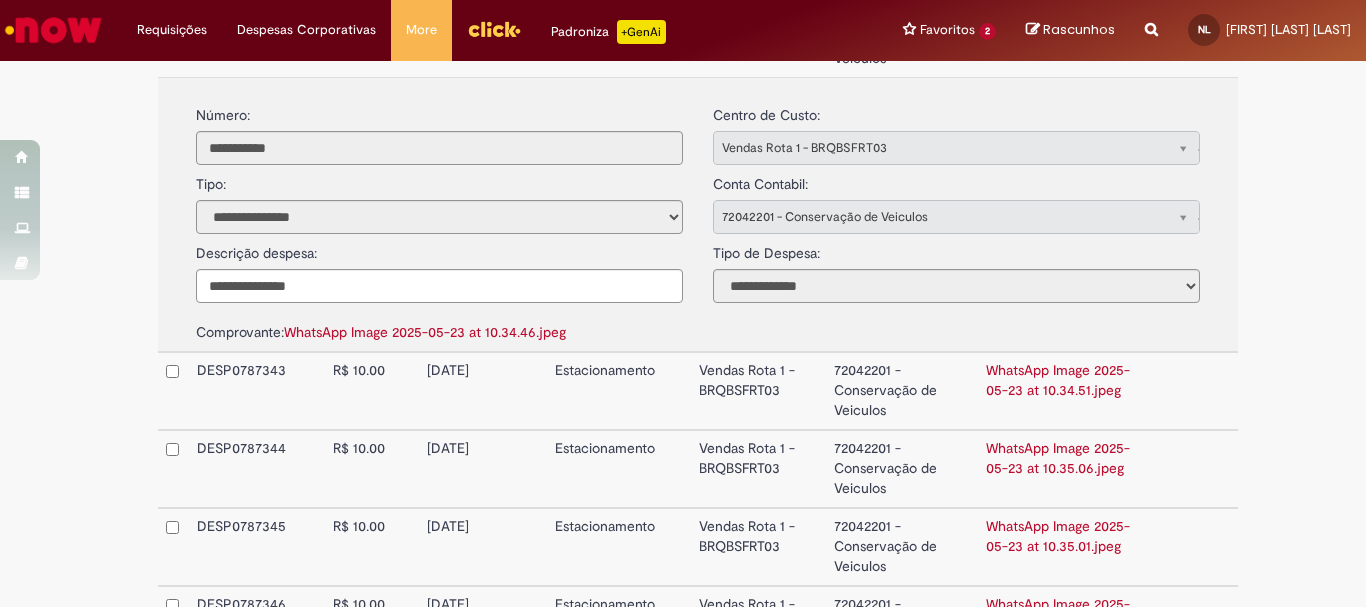 click on "WhatsApp Image [DATE] at [TIME].jpeg" at bounding box center [1058, 380] 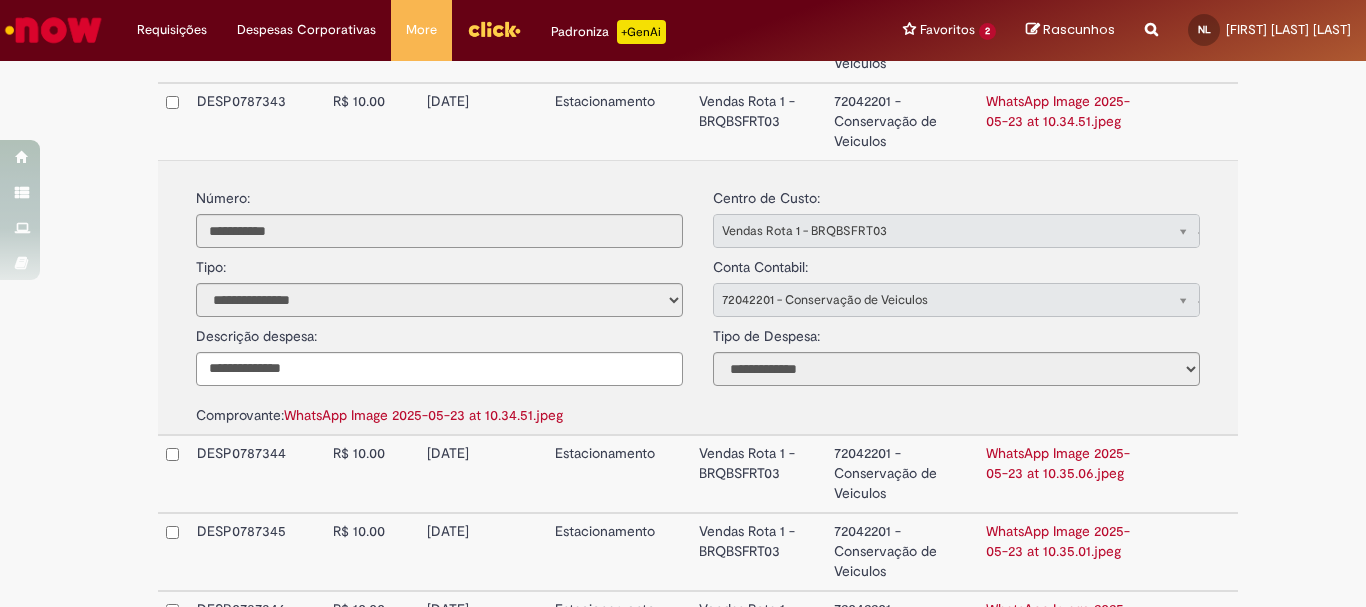 scroll, scrollTop: 824, scrollLeft: 0, axis: vertical 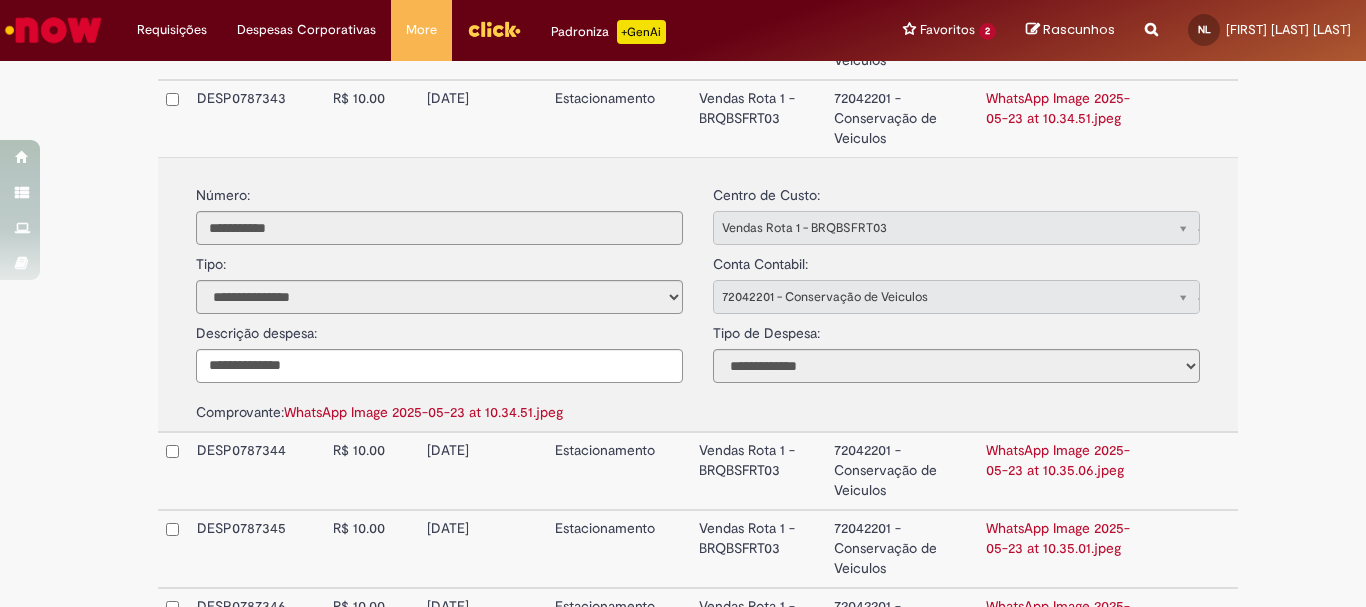 click on "WhatsApp Image 2025-05-23 at 10.35.06.jpeg" at bounding box center (1058, 460) 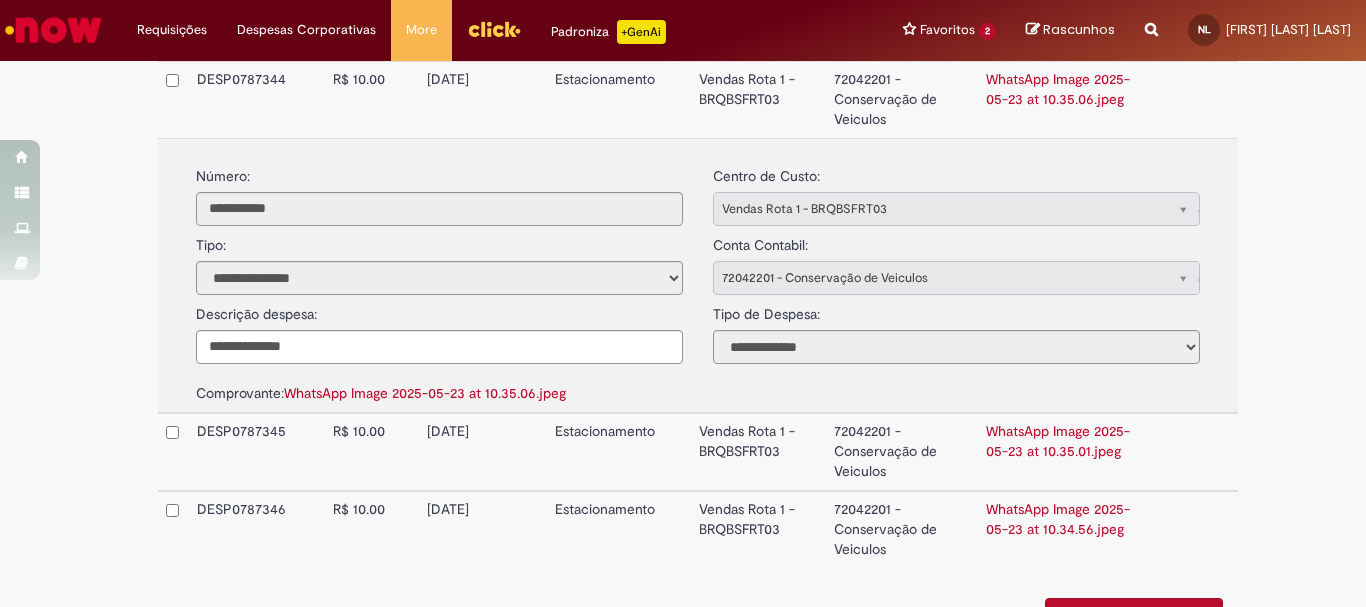 scroll, scrollTop: 967, scrollLeft: 0, axis: vertical 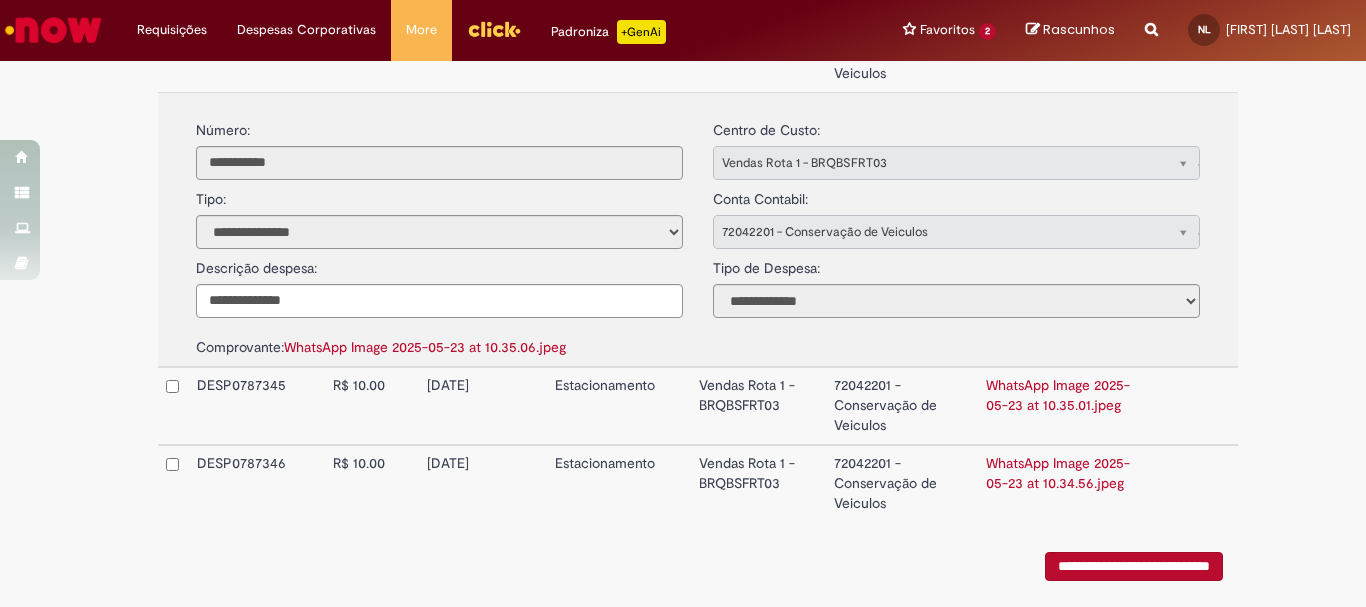 click on "WhatsApp Image 2025-05-23 at 10.35.01.jpeg" at bounding box center (1058, 395) 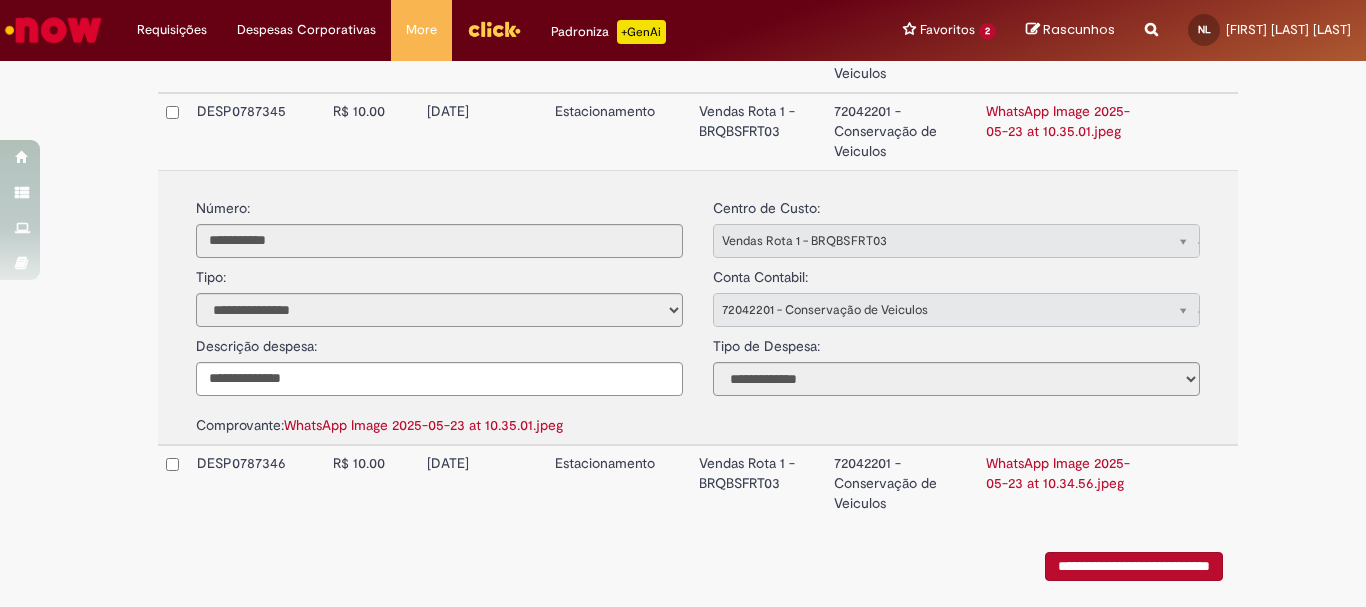 scroll, scrollTop: 1037, scrollLeft: 0, axis: vertical 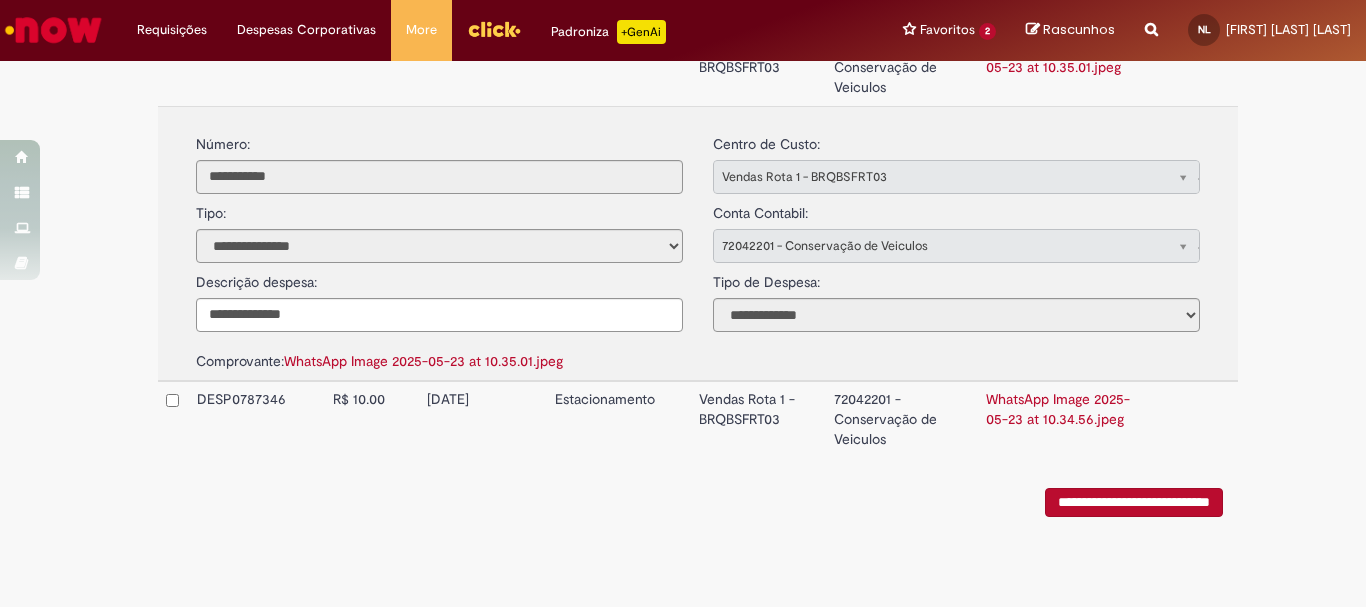 click on "WhatsApp Image 2025-05-23 at 10.34.56.jpeg" at bounding box center (1058, 409) 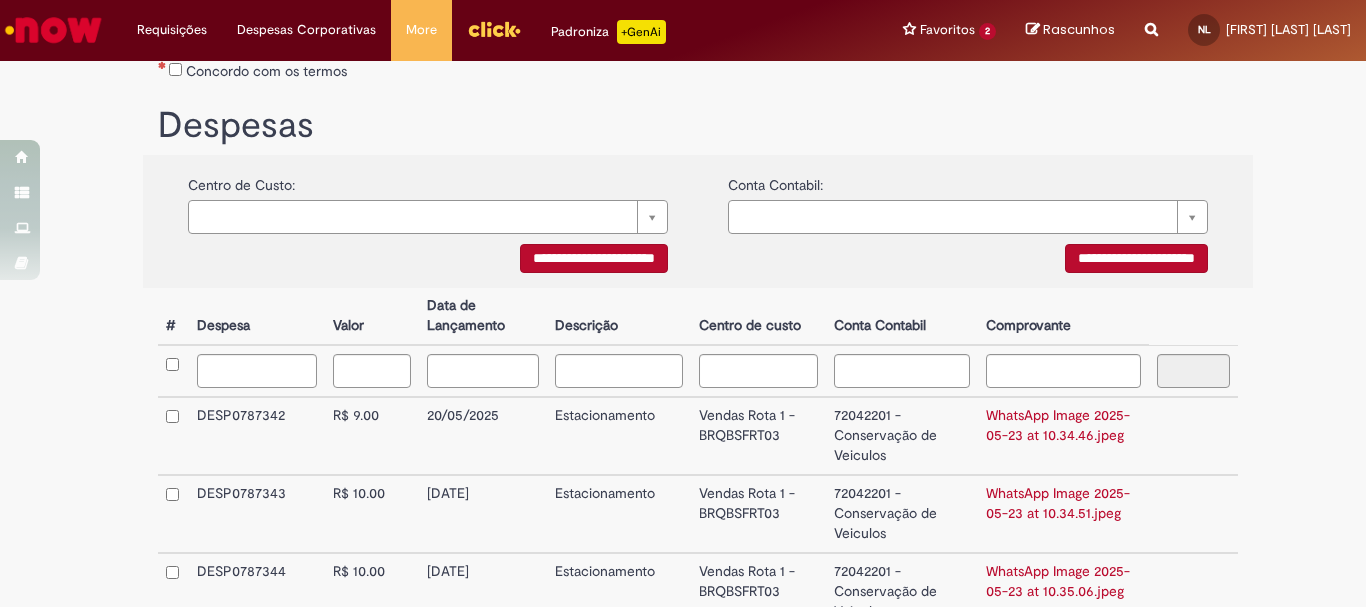 scroll, scrollTop: 388, scrollLeft: 0, axis: vertical 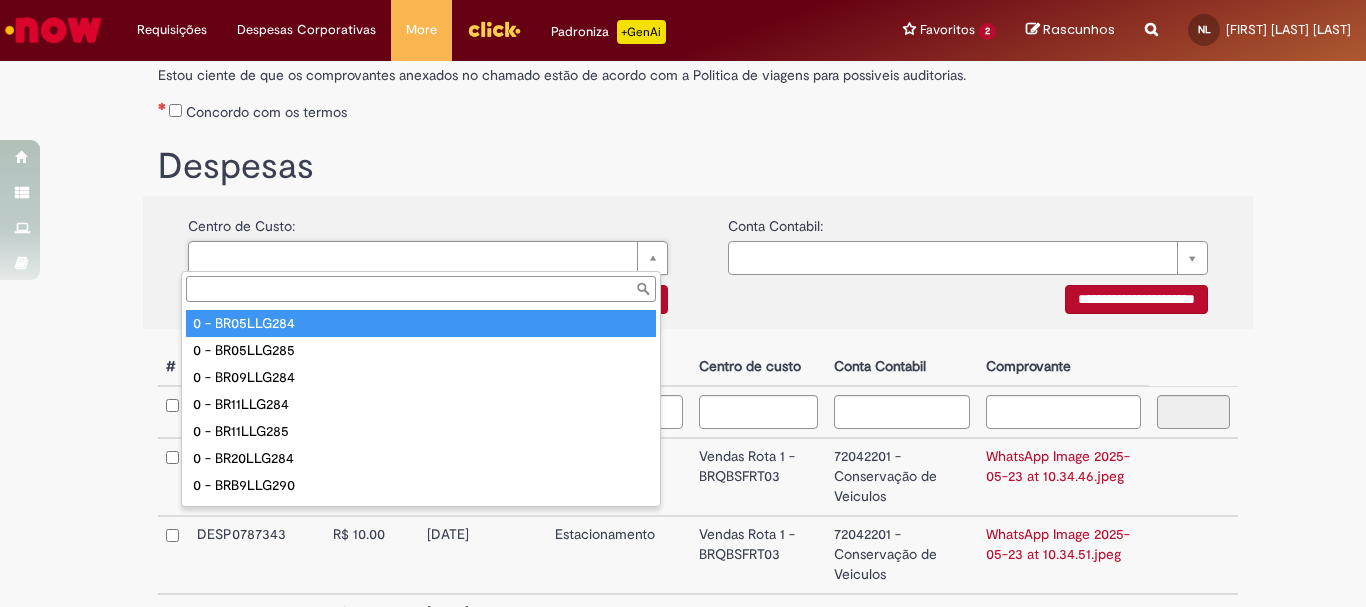 type on "*" 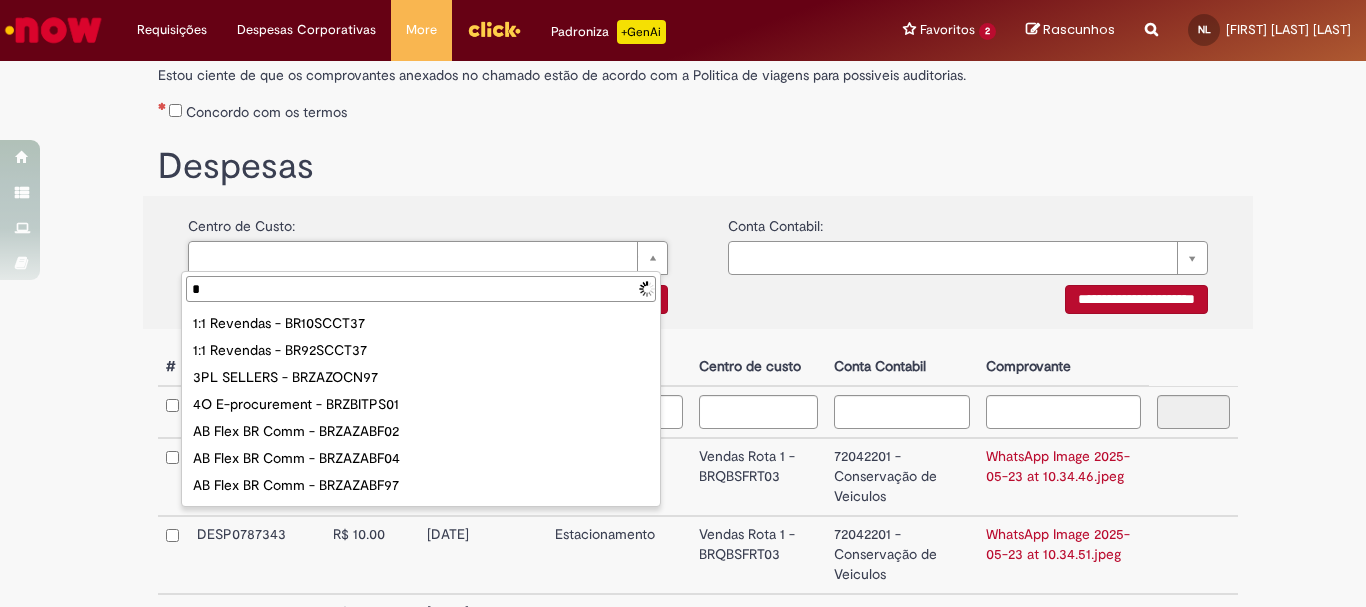 type 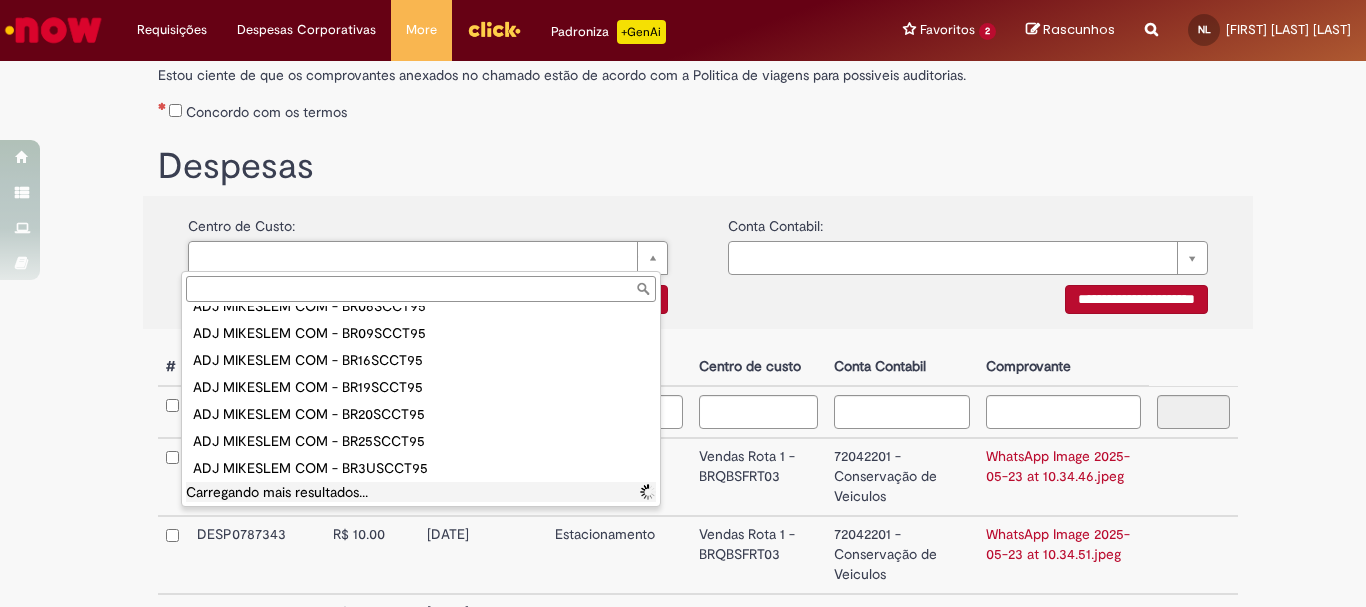 scroll, scrollTop: 2515, scrollLeft: 0, axis: vertical 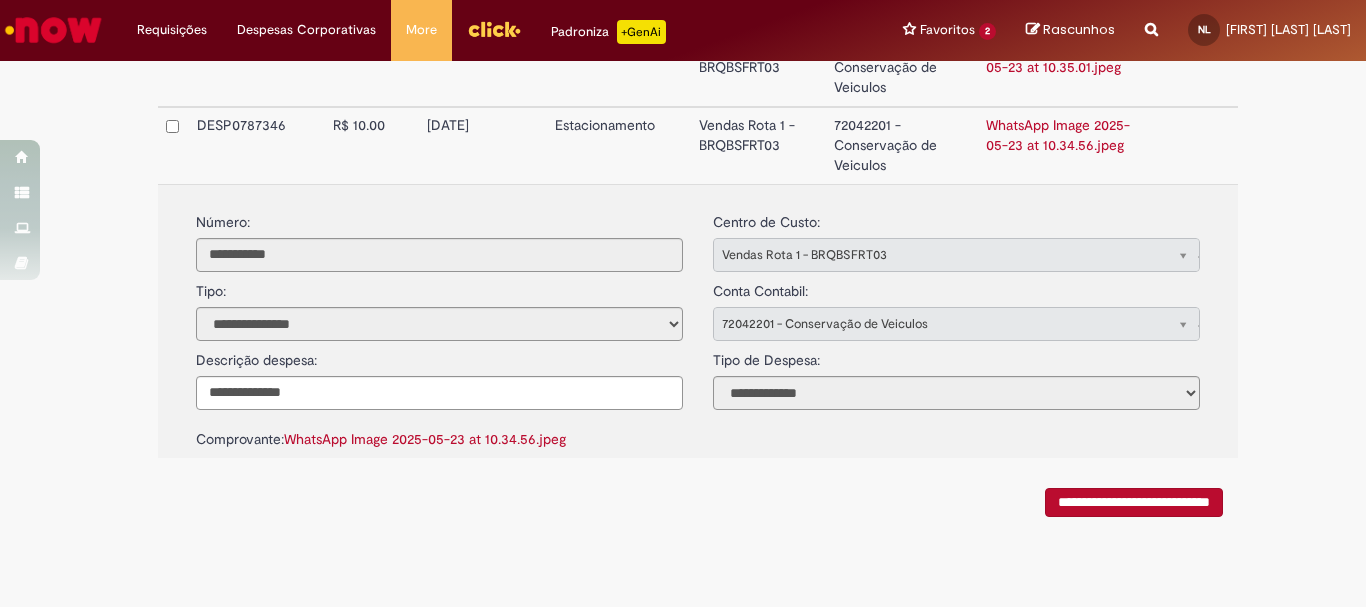 click on "**********" at bounding box center (1134, 502) 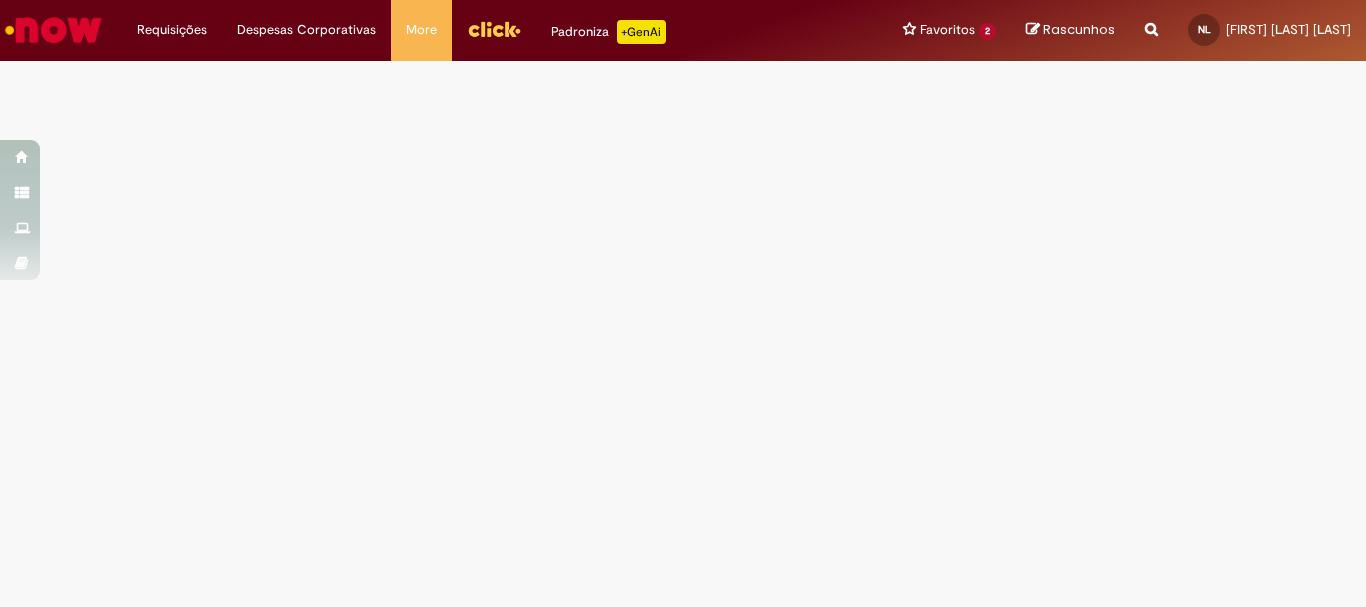 scroll, scrollTop: 0, scrollLeft: 0, axis: both 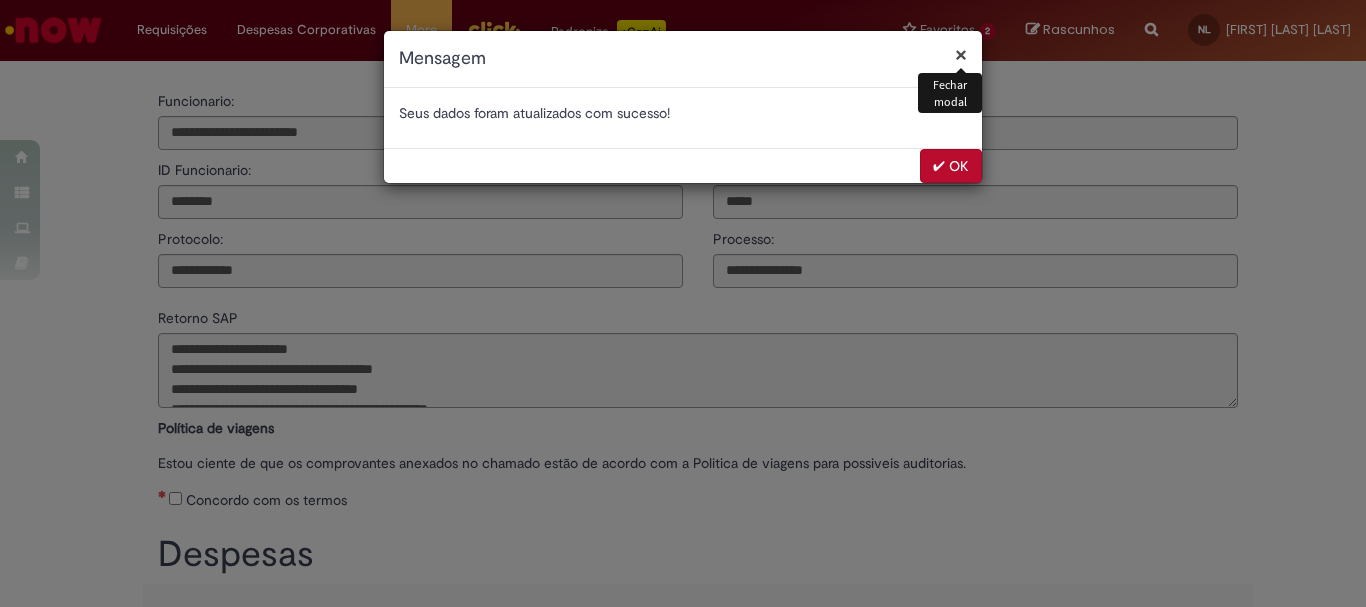 click on "✔ OK" at bounding box center [951, 166] 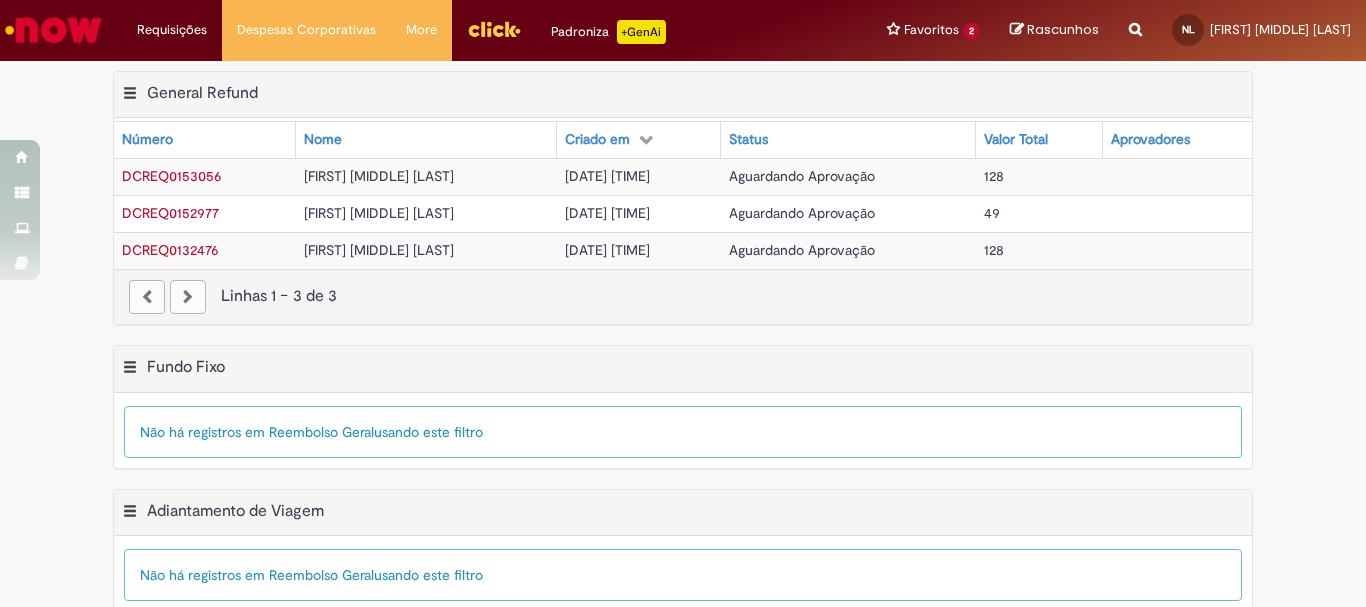 scroll, scrollTop: 0, scrollLeft: 0, axis: both 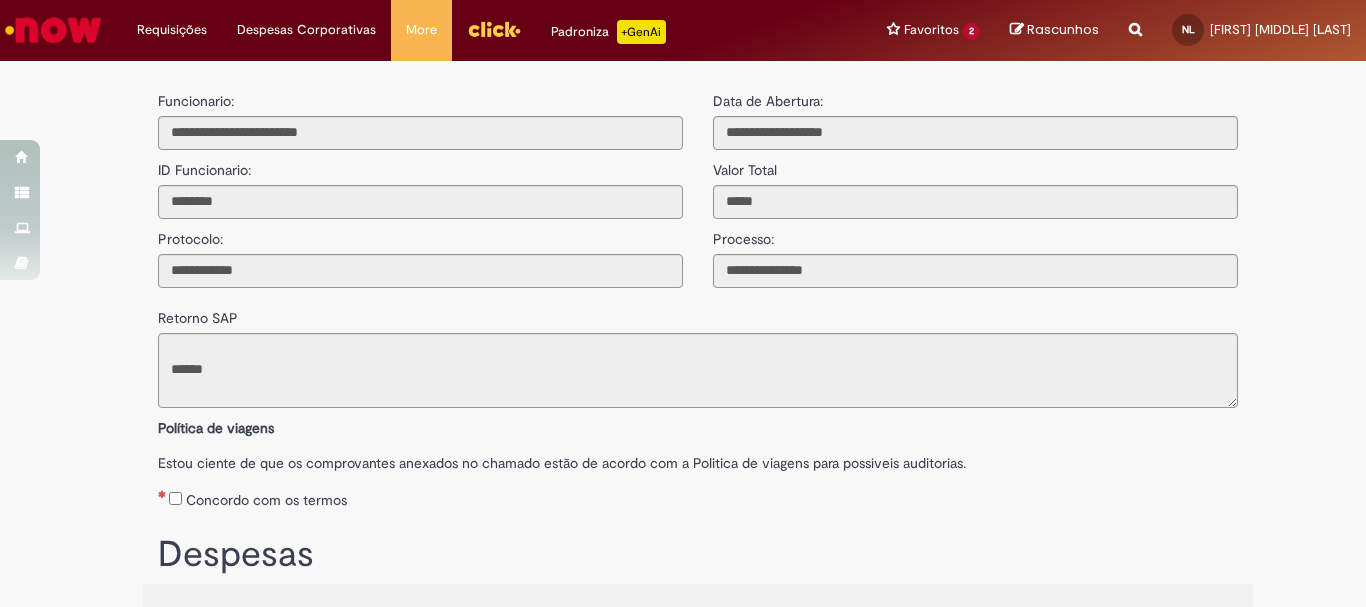 type on "**********" 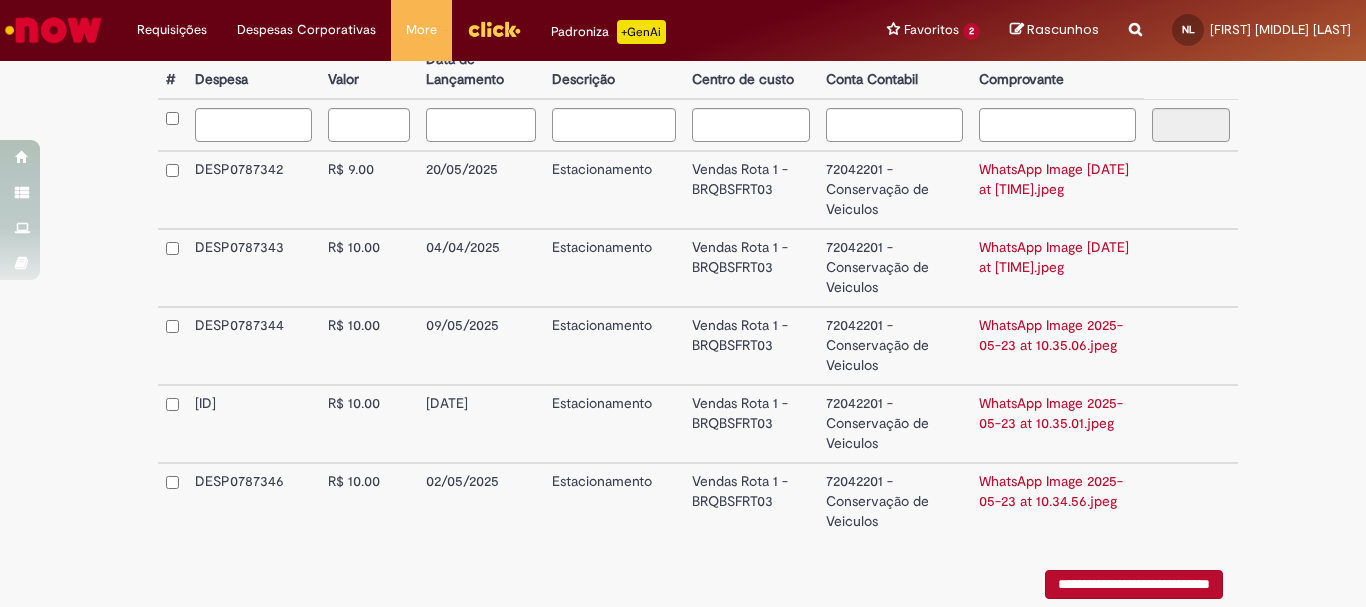 scroll, scrollTop: 686, scrollLeft: 0, axis: vertical 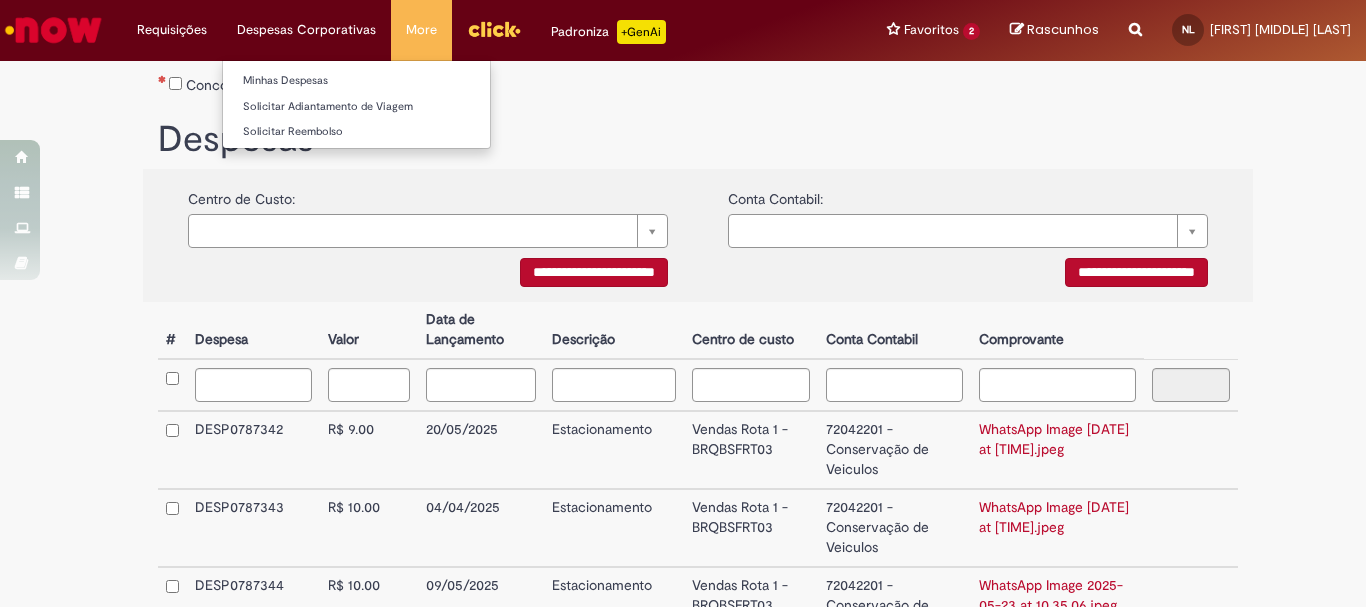 click on "Despesas Corporativas
Minhas Despesas
Solicitar Adiantamento de Viagem
Solicitar Reembolso" at bounding box center [172, 30] 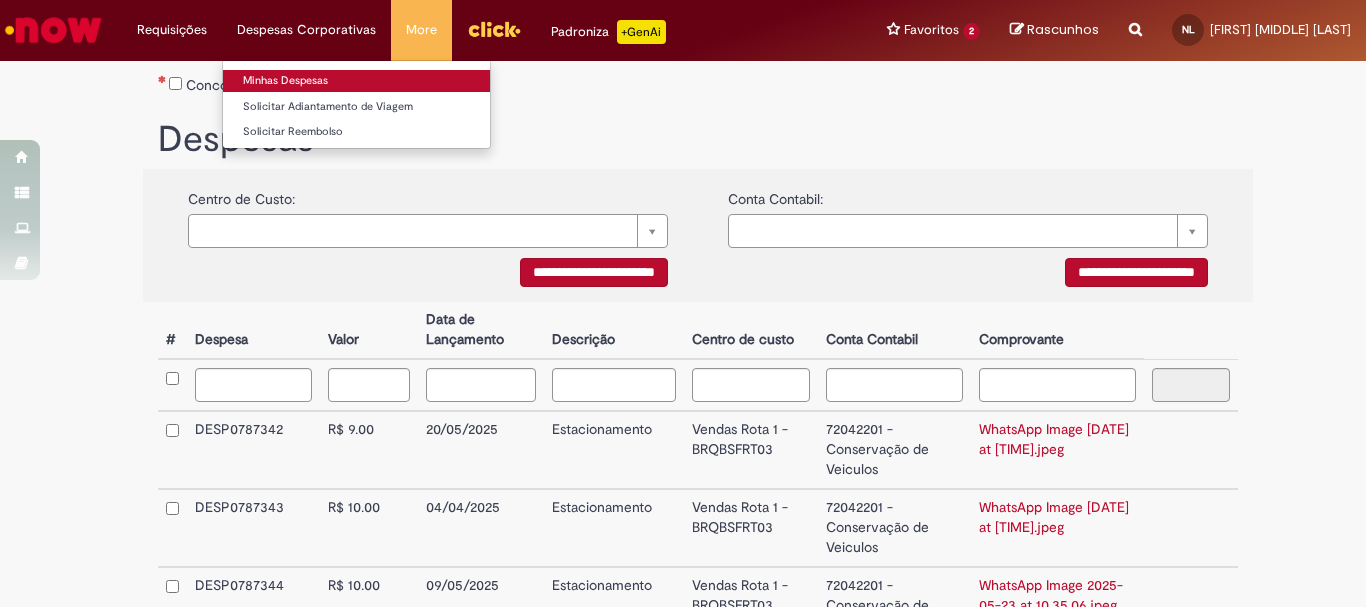 click on "Minhas Despesas" at bounding box center (356, 81) 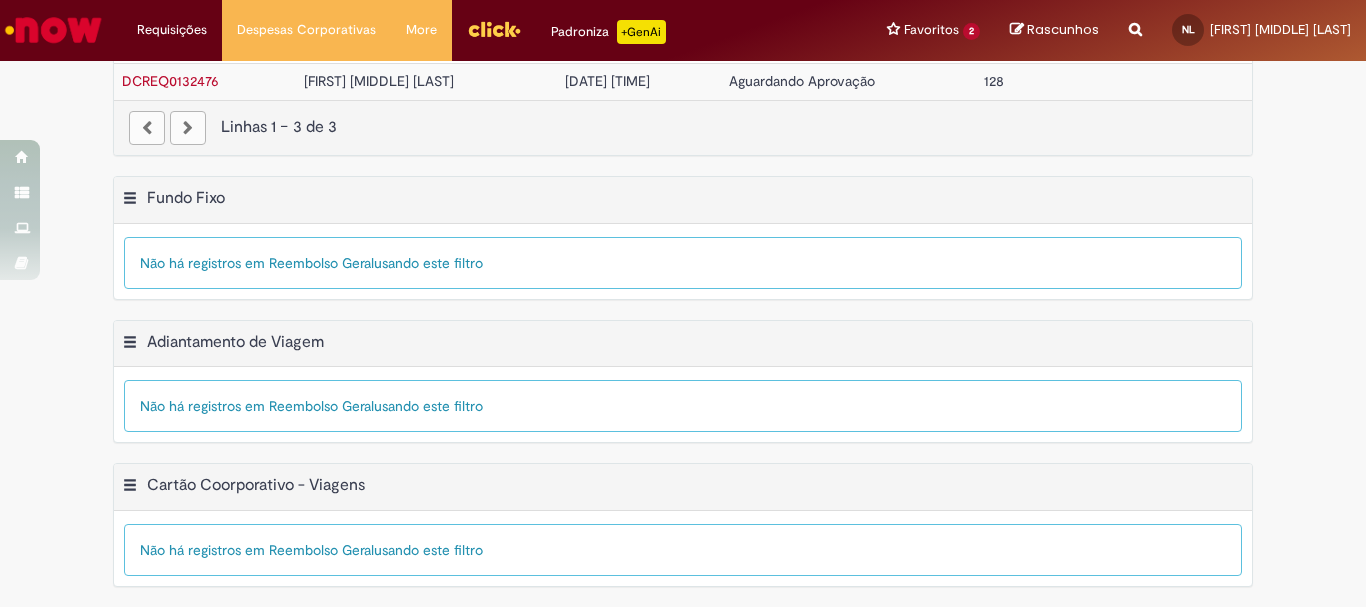 scroll, scrollTop: 0, scrollLeft: 0, axis: both 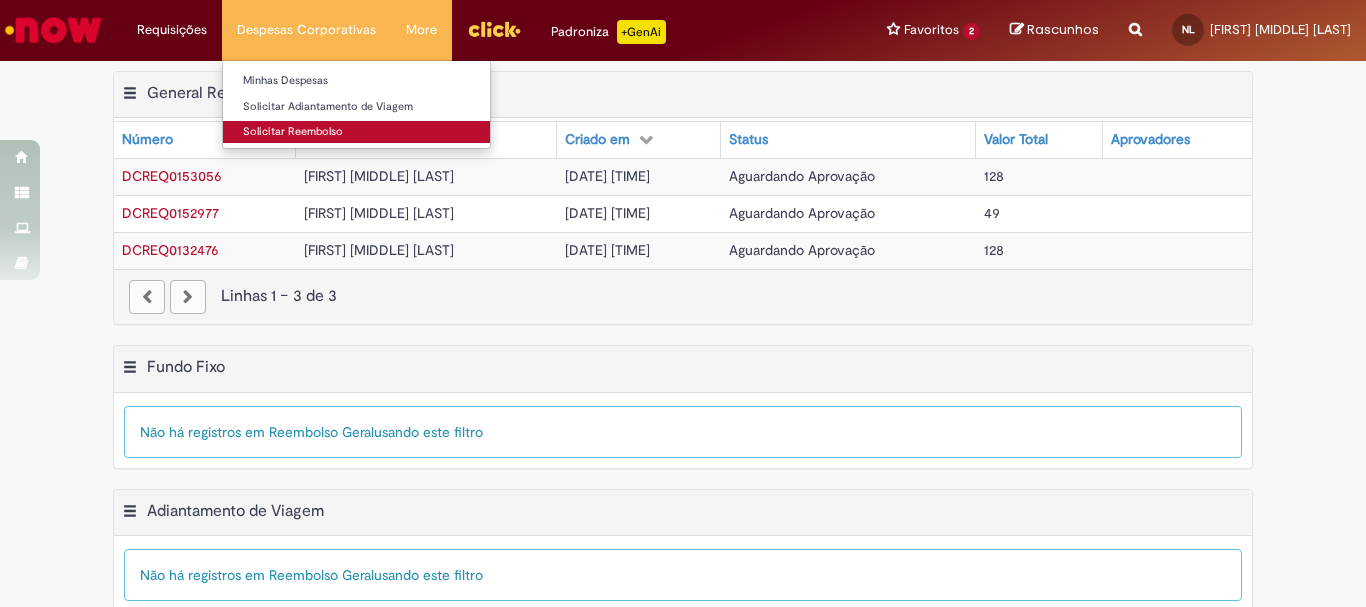 click on "Solicitar Reembolso" at bounding box center (356, 132) 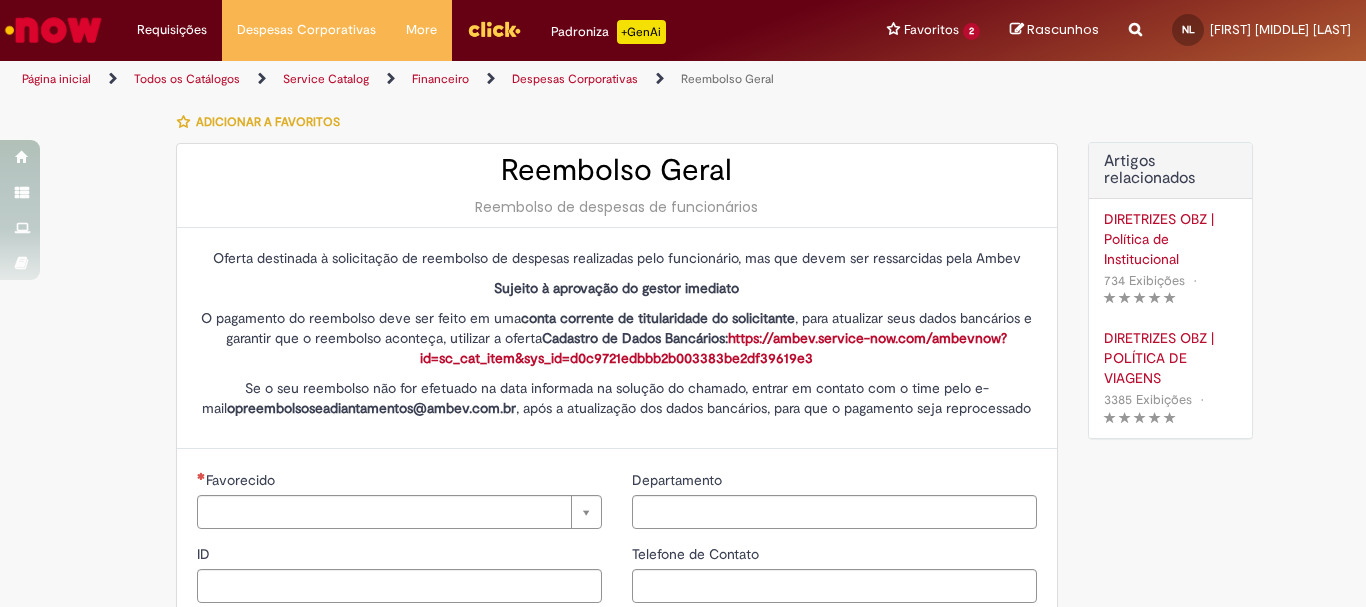 click on "Se o seu reembolso não for efetuado na data informada na solução do chamado, entrar em contato com o time pelo e-mail opreembolsoseadiantamentos@example.com , após a atualização dos dados bancários, para que o pagamento seja reprocessado" at bounding box center [617, 398] 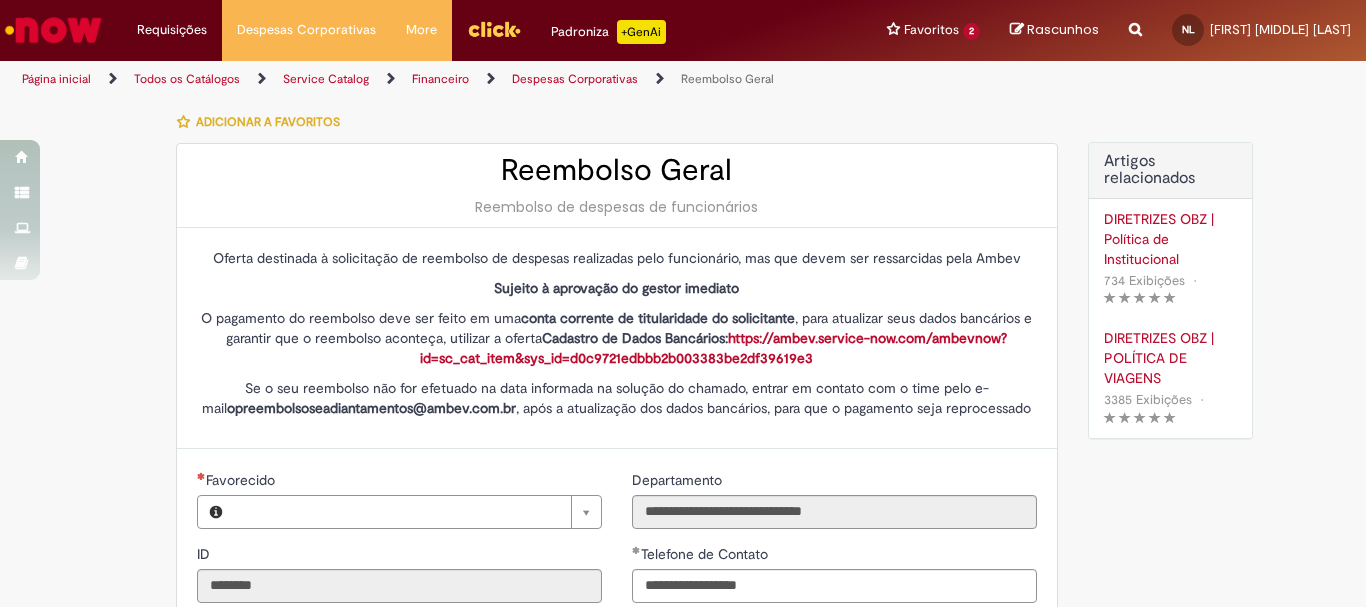 type on "**********" 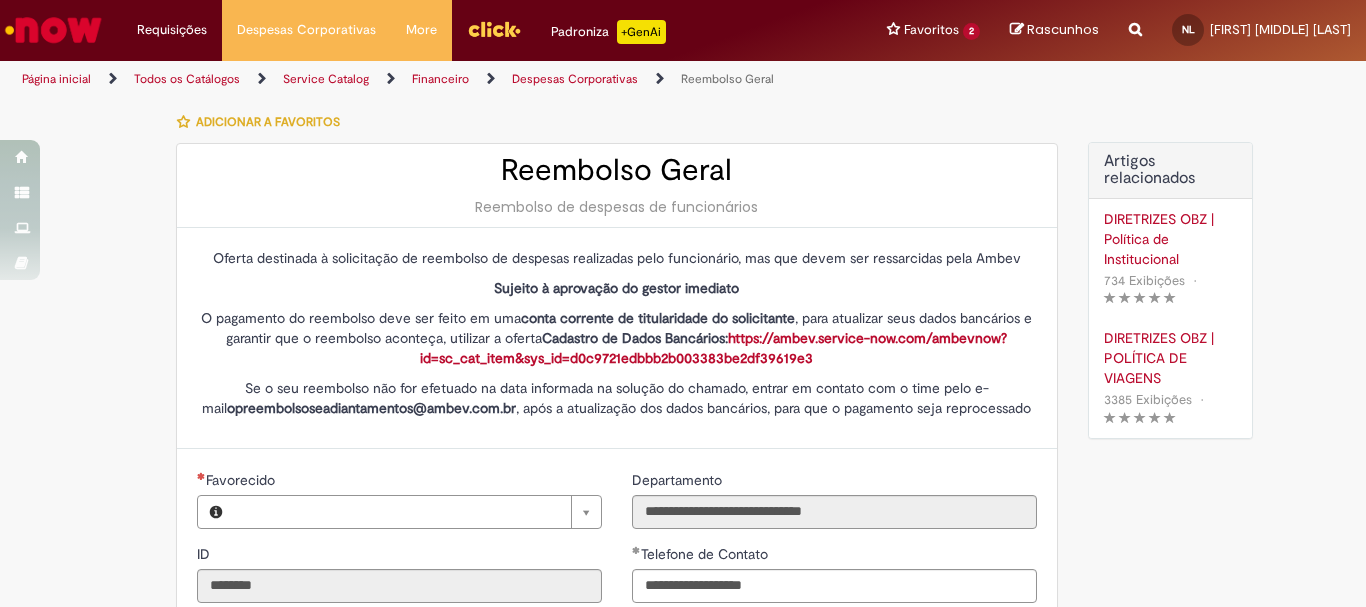 type on "**********" 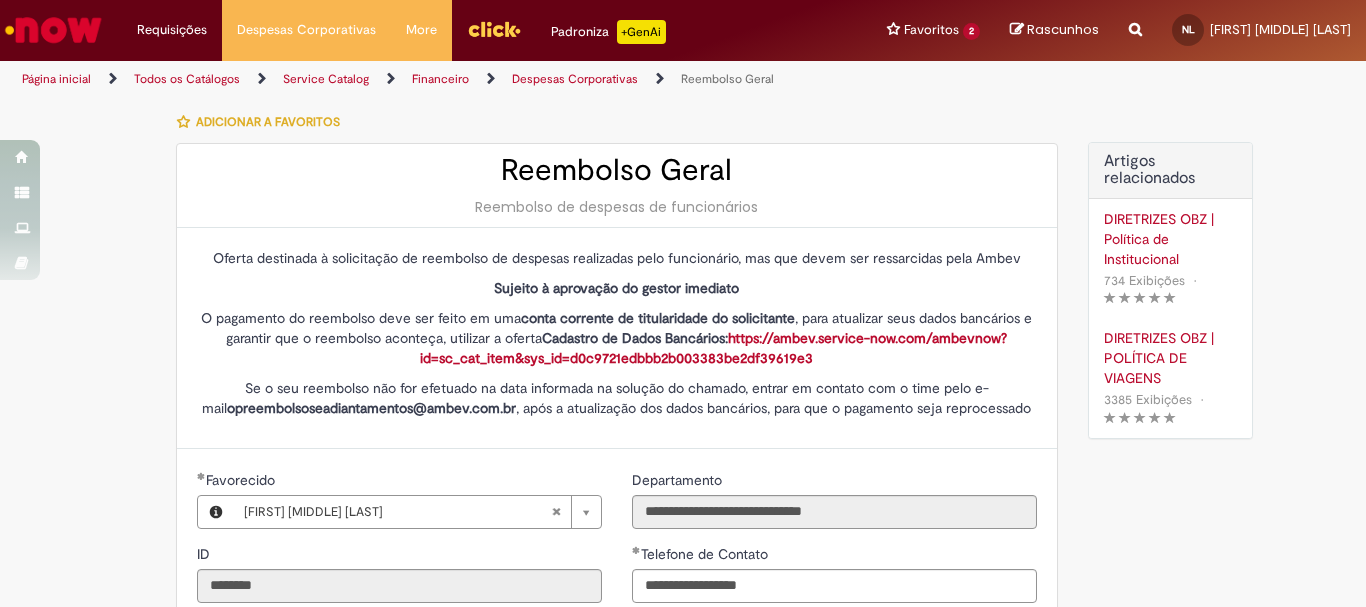 type on "**********" 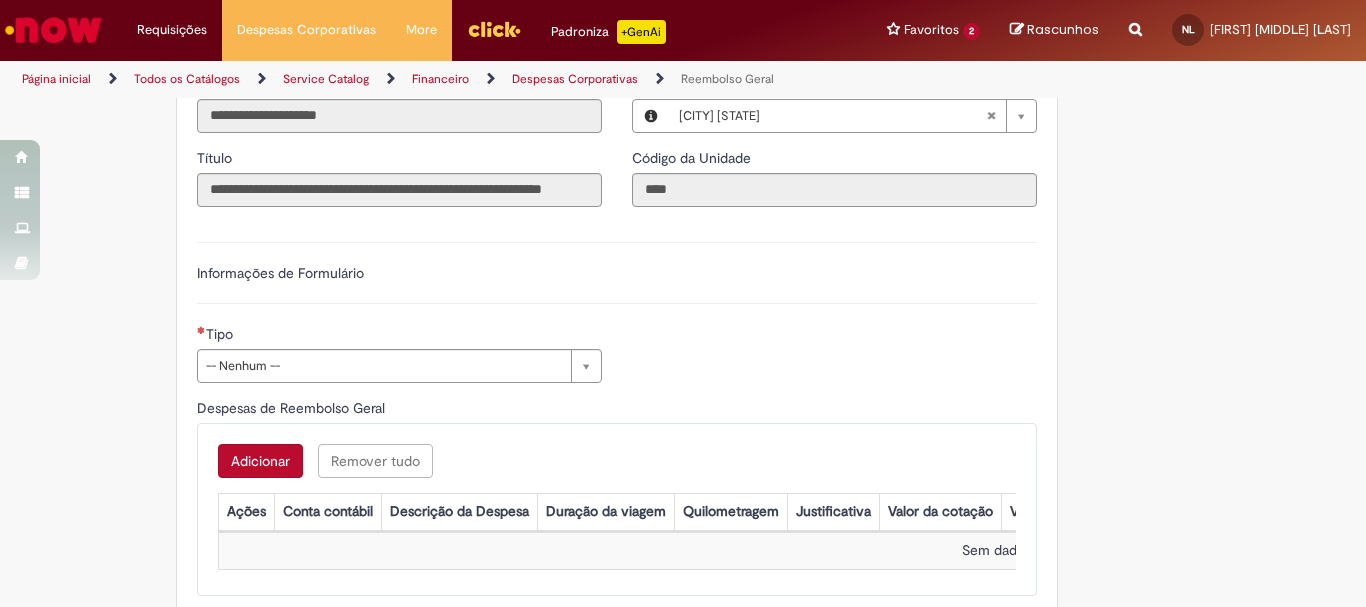 scroll, scrollTop: 579, scrollLeft: 0, axis: vertical 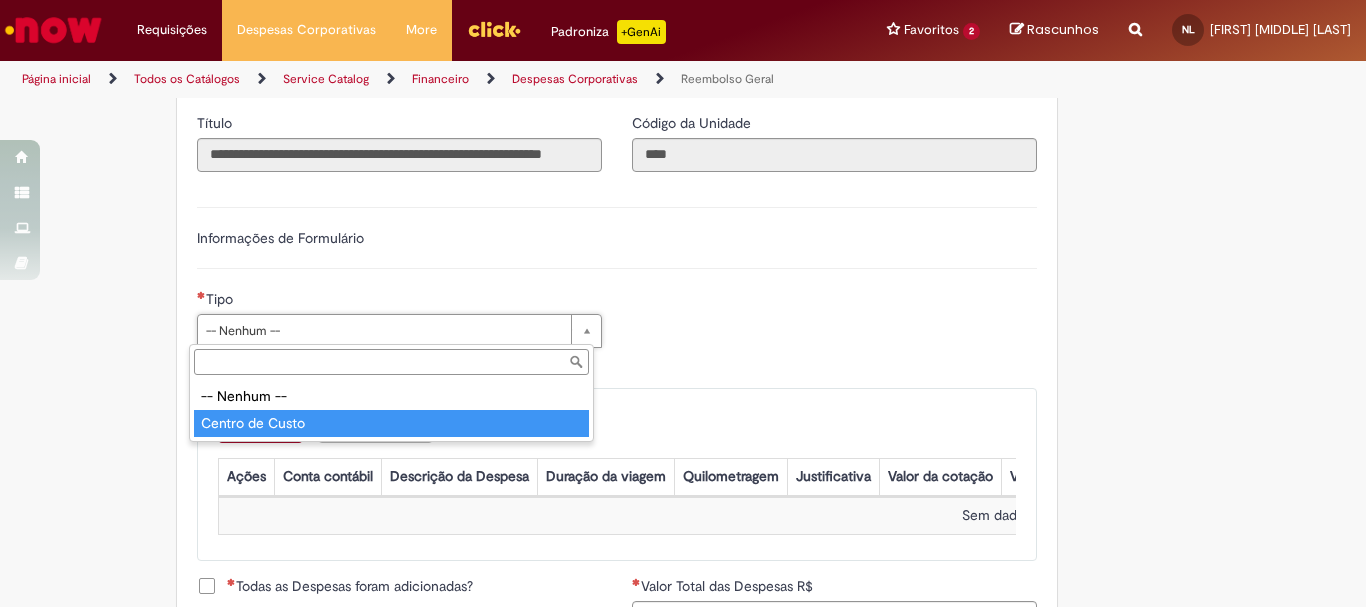 type on "**********" 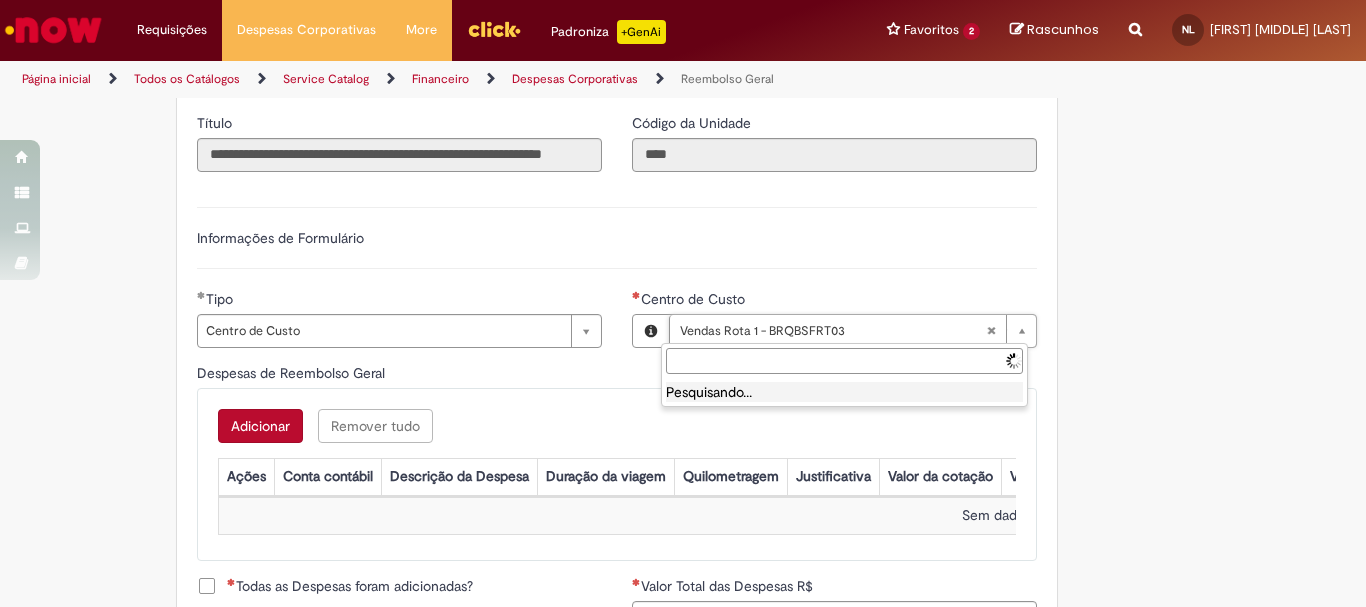 type on "**********" 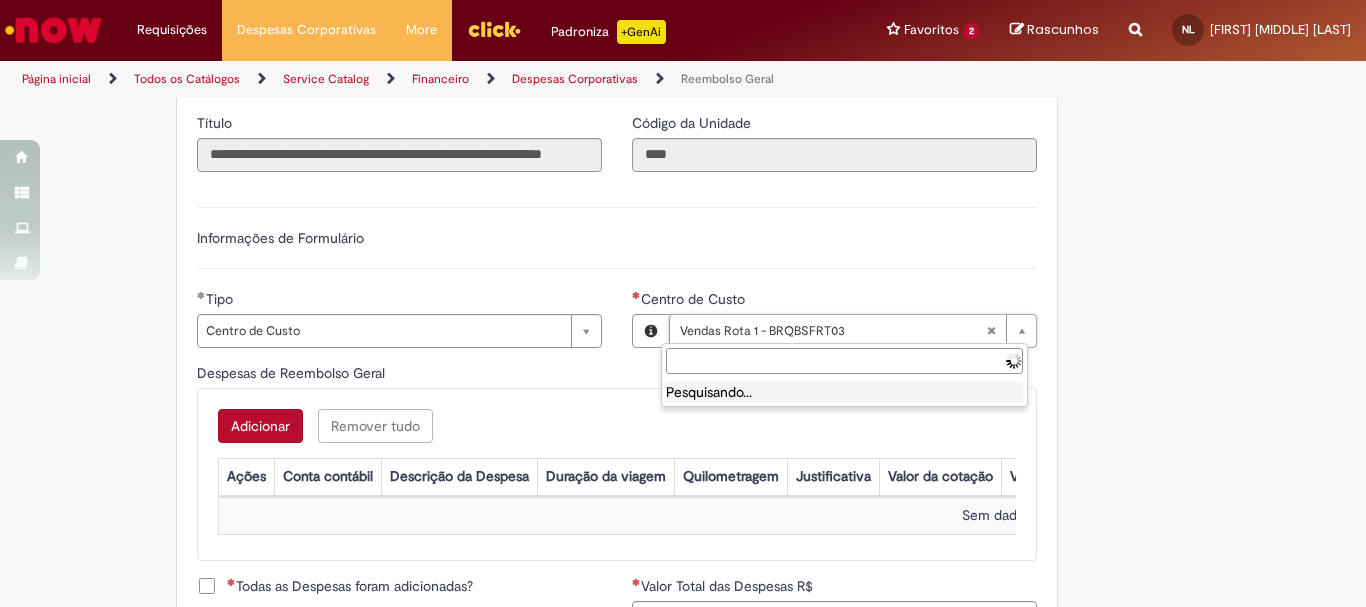 type on "**********" 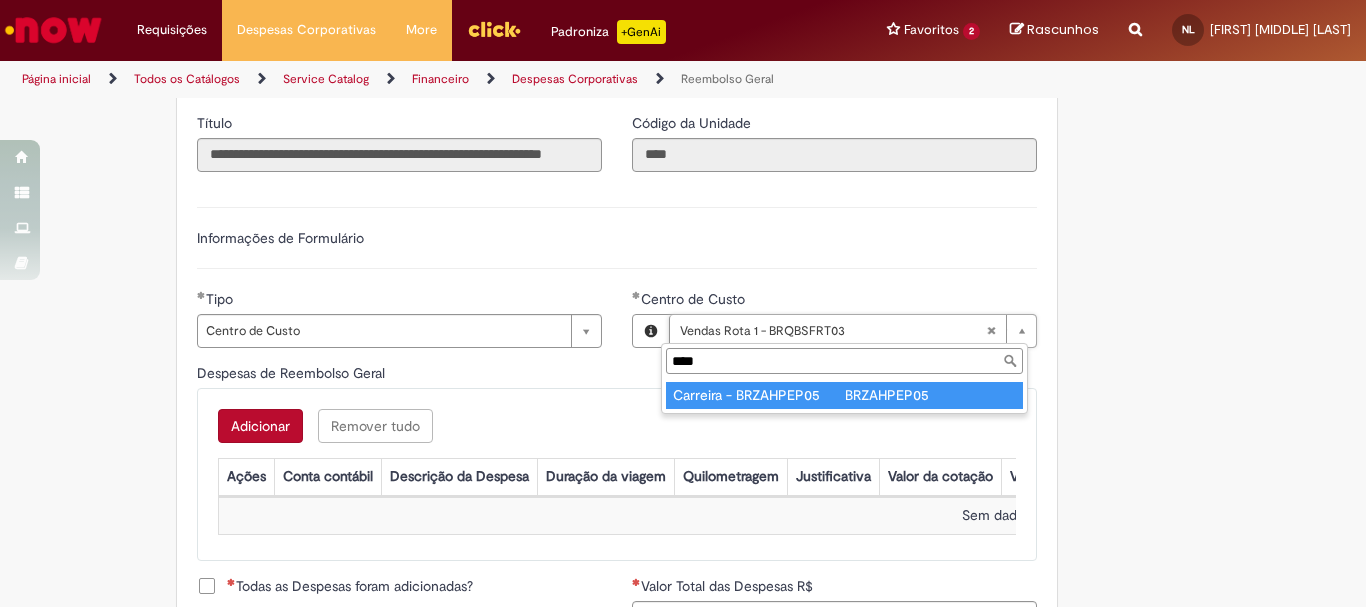 scroll, scrollTop: 0, scrollLeft: 0, axis: both 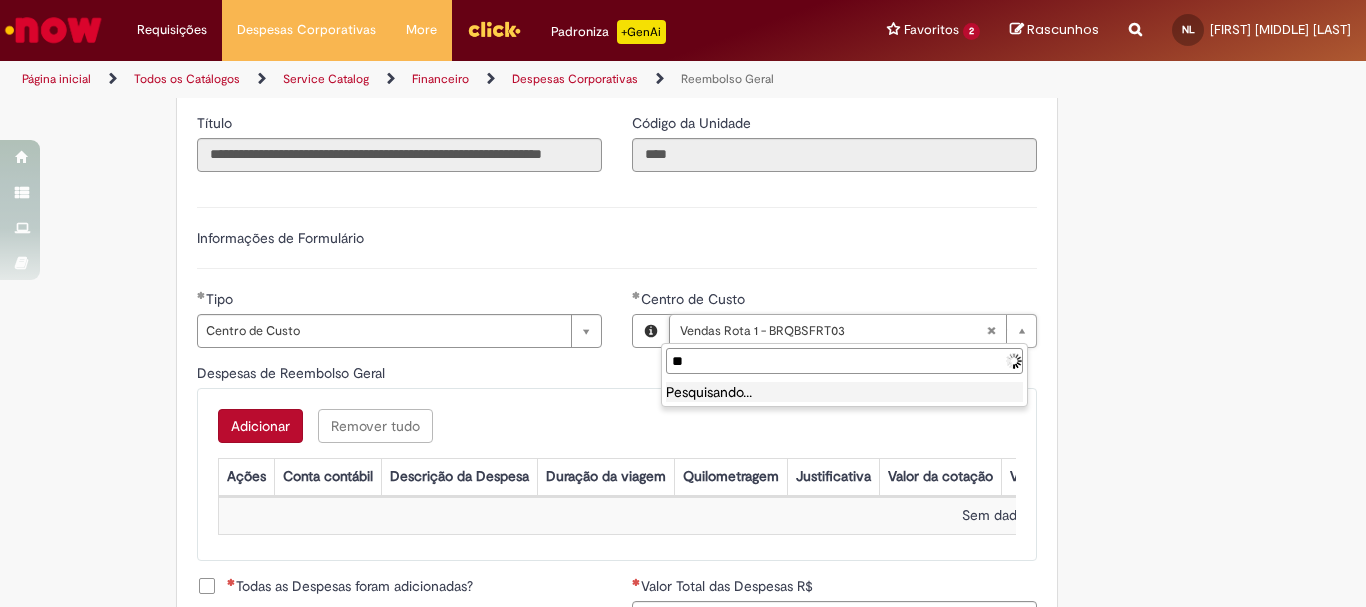 type on "*" 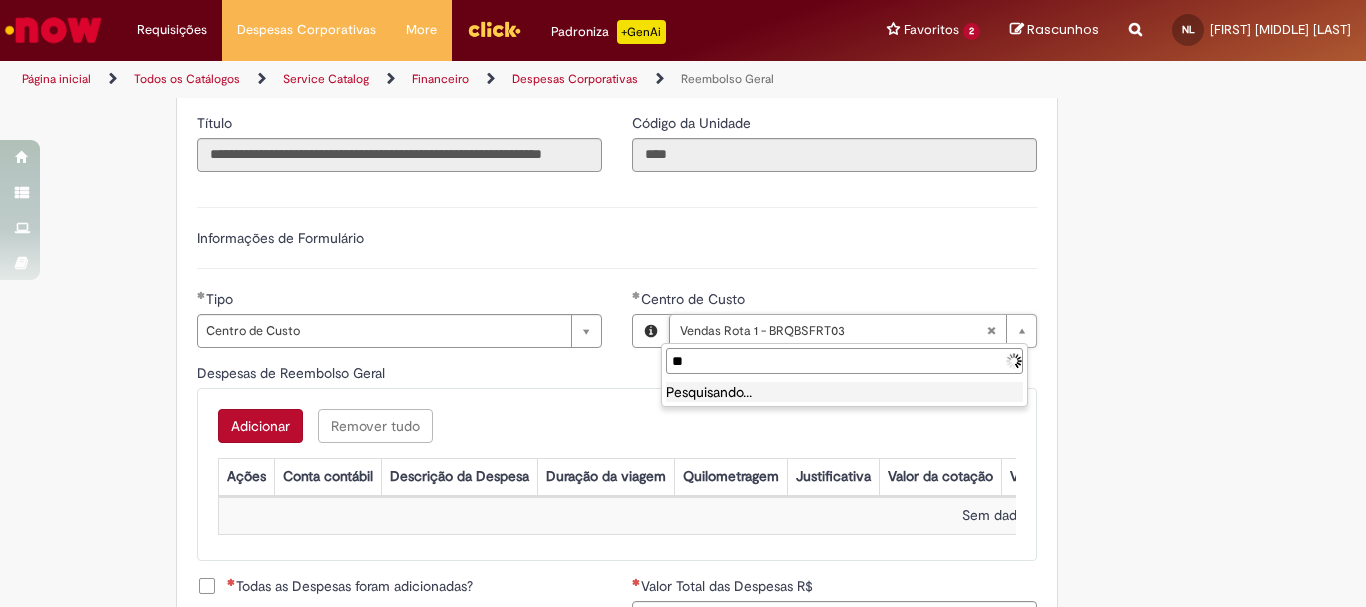 type on "*" 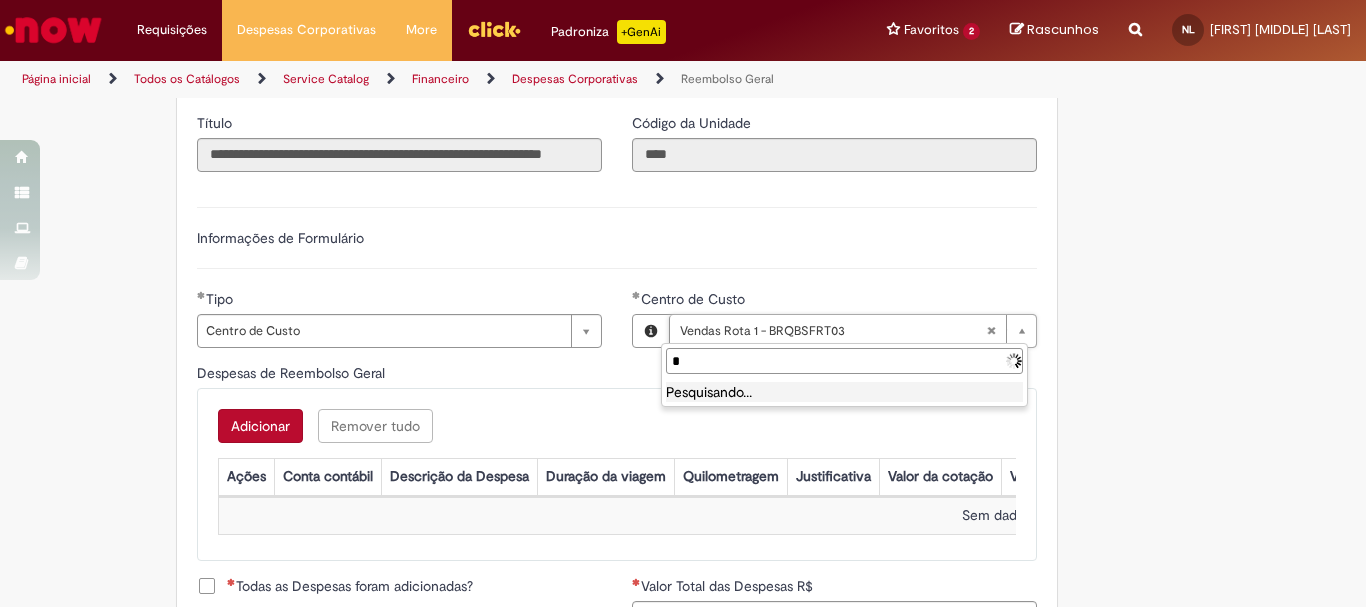 type 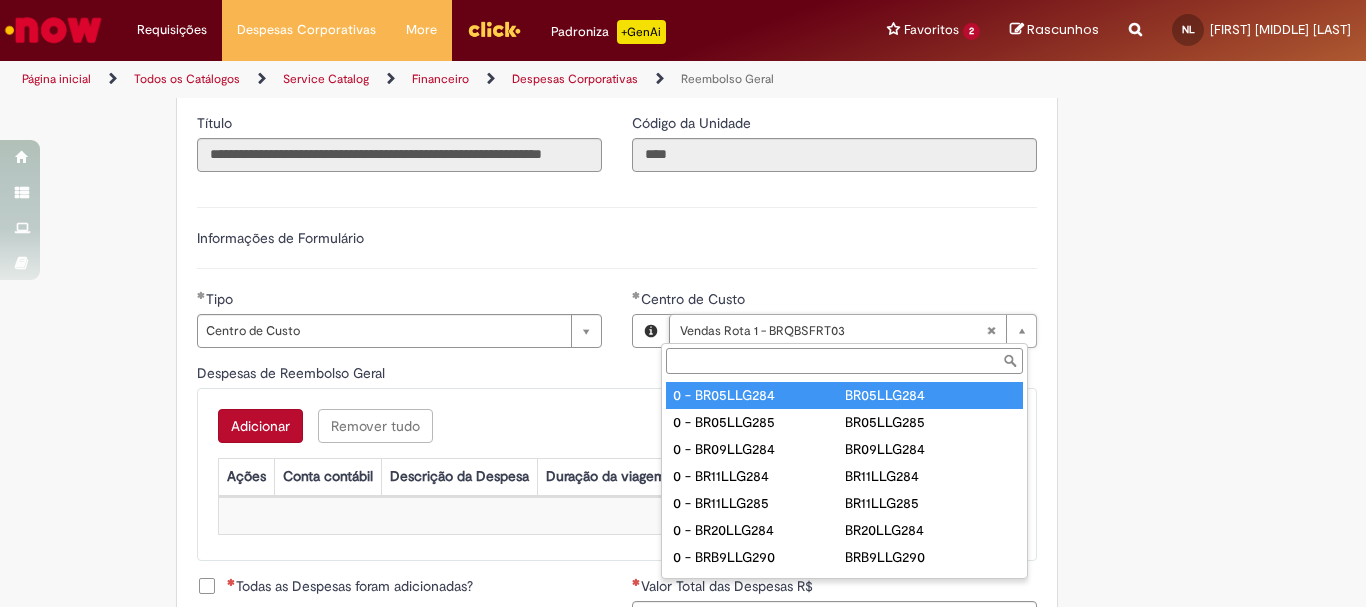 type on "**********" 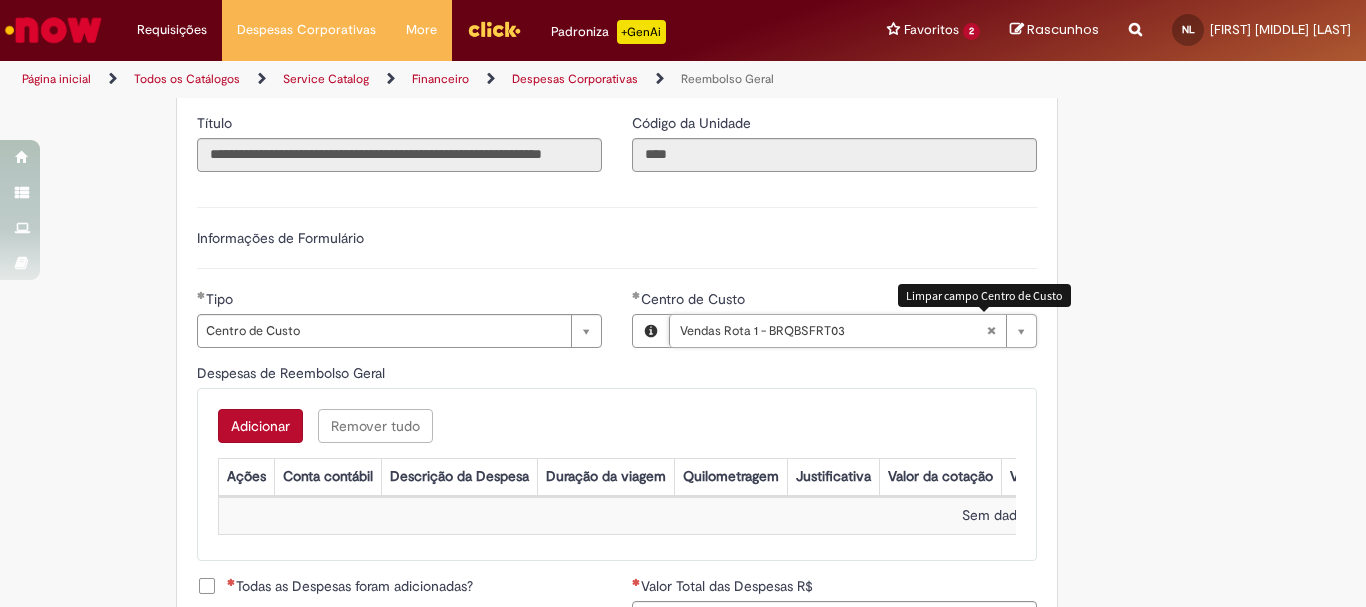 scroll, scrollTop: 0, scrollLeft: 182, axis: horizontal 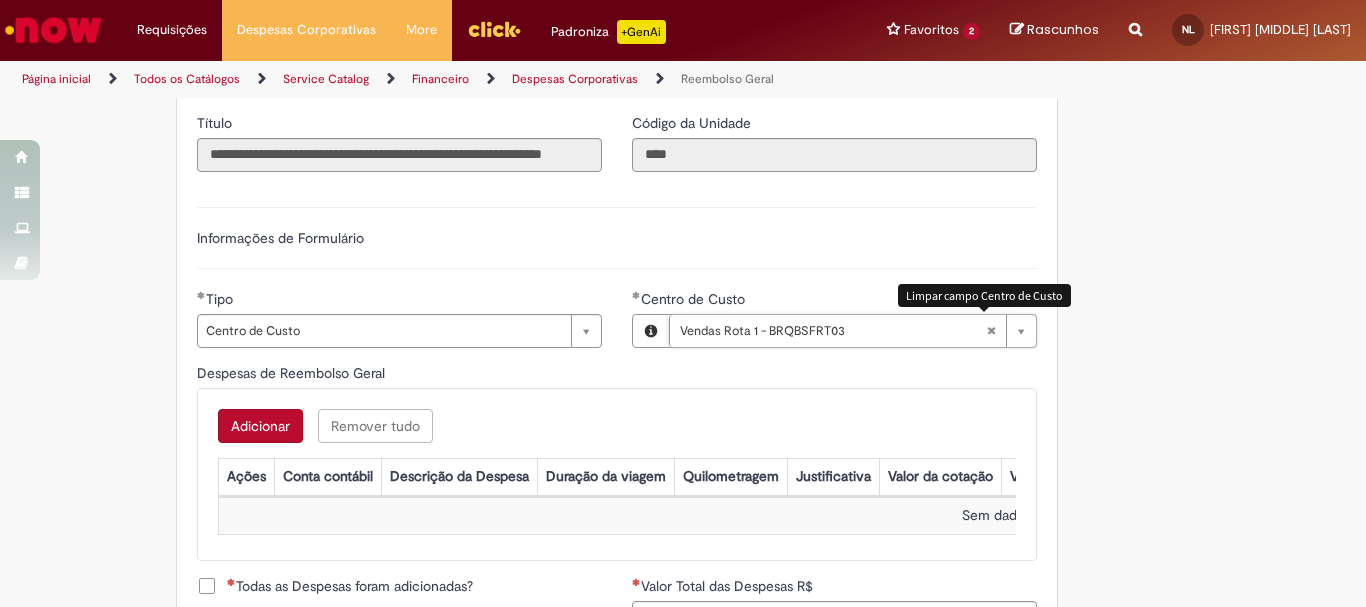 click at bounding box center [991, 331] 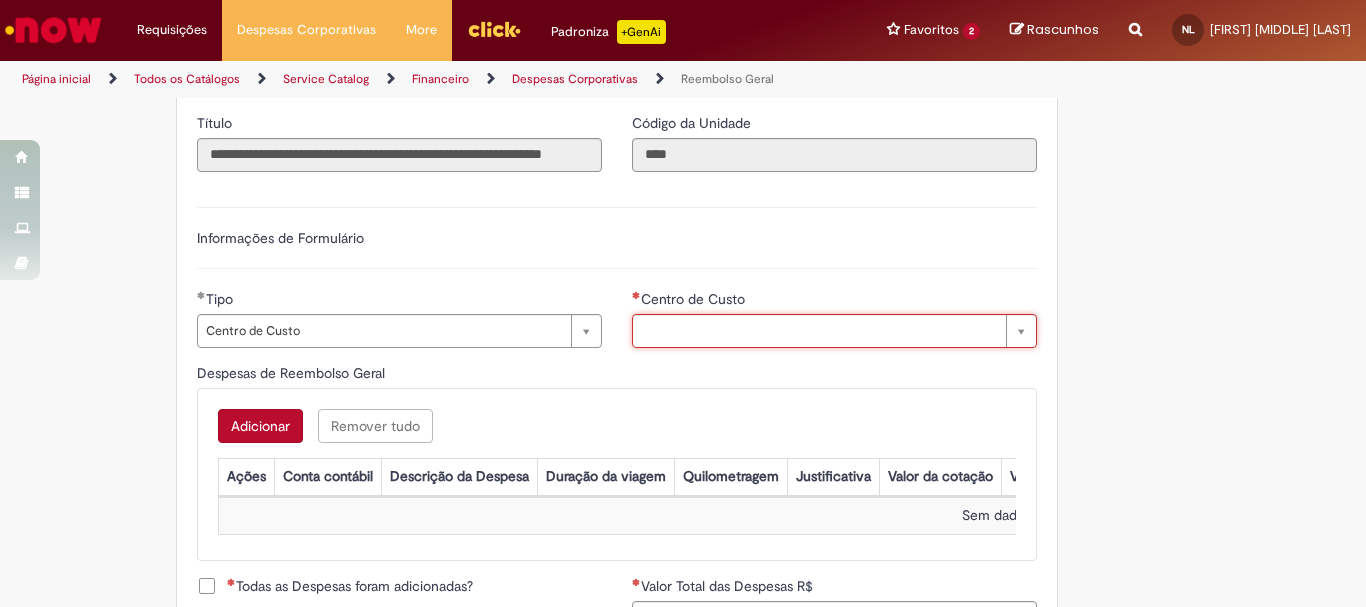 scroll, scrollTop: 0, scrollLeft: 0, axis: both 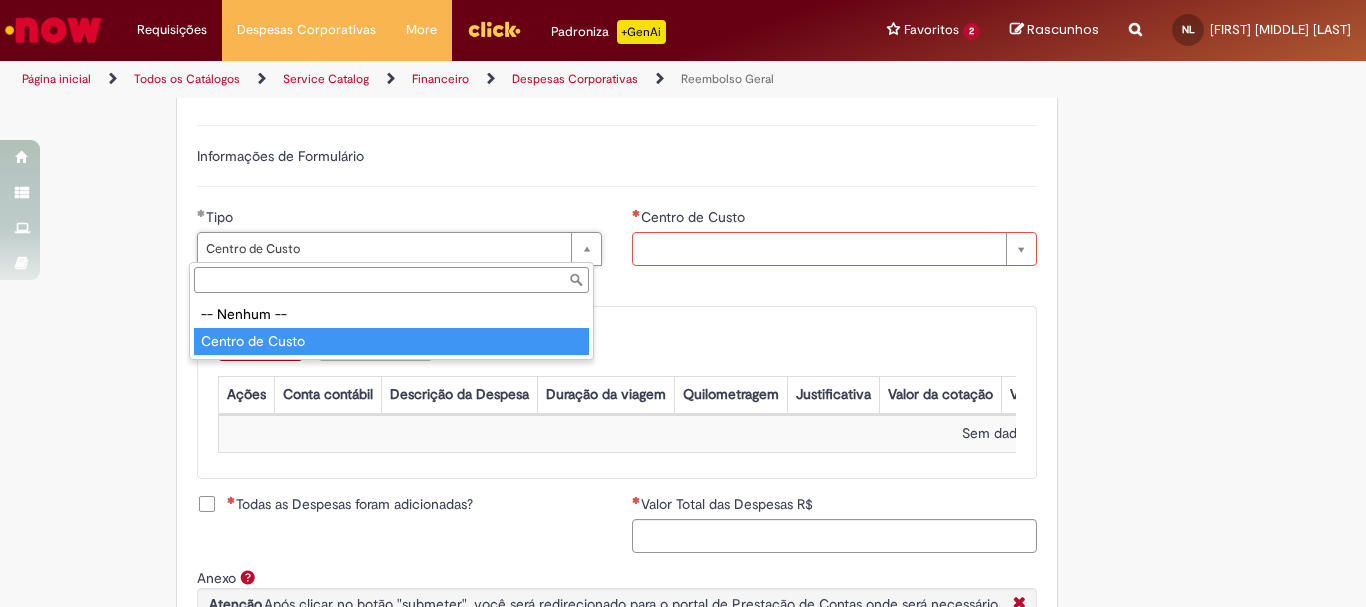 type on "**********" 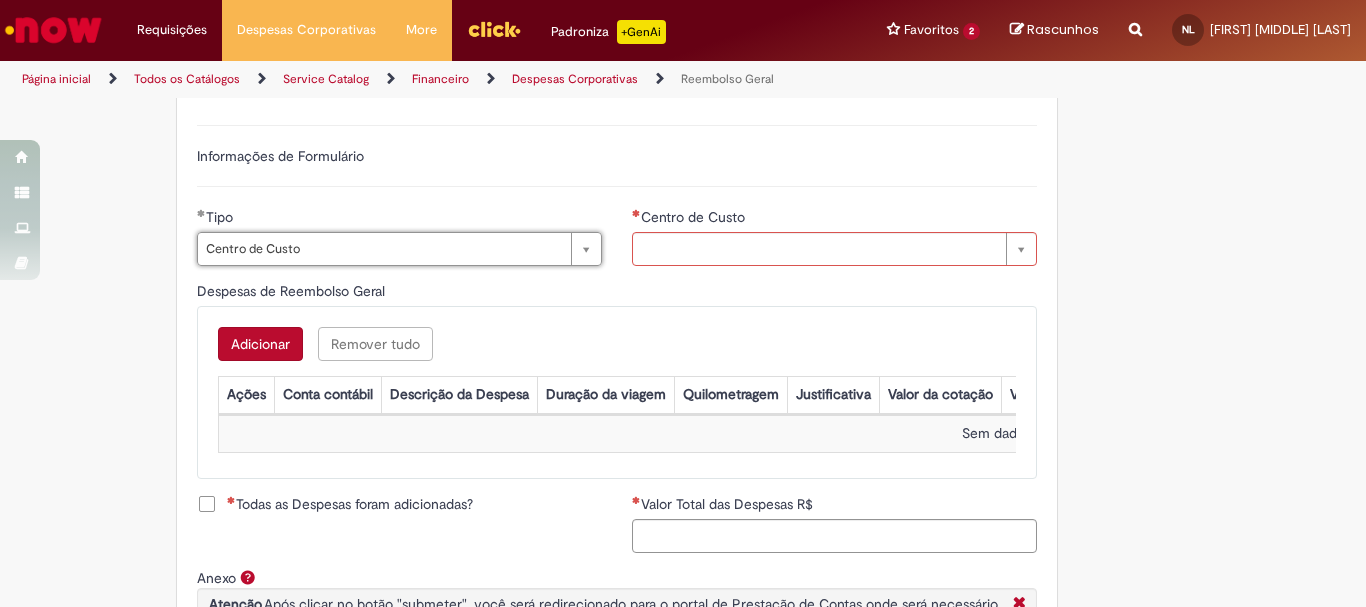 scroll, scrollTop: 0, scrollLeft: 102, axis: horizontal 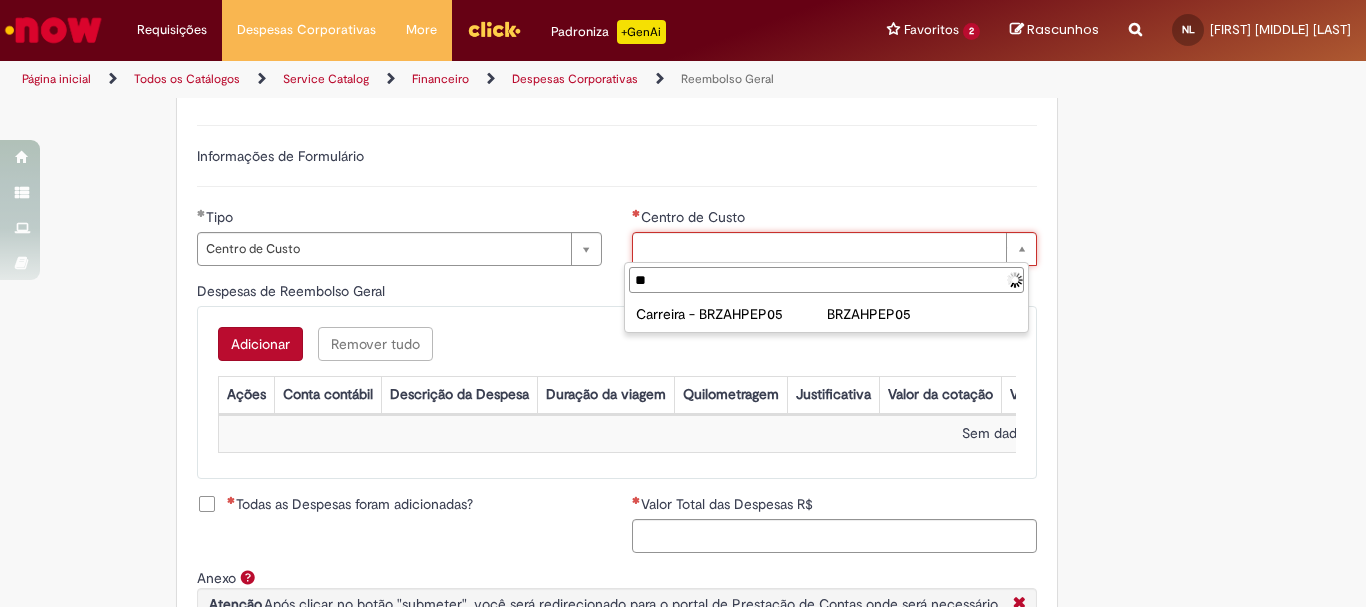 type on "*" 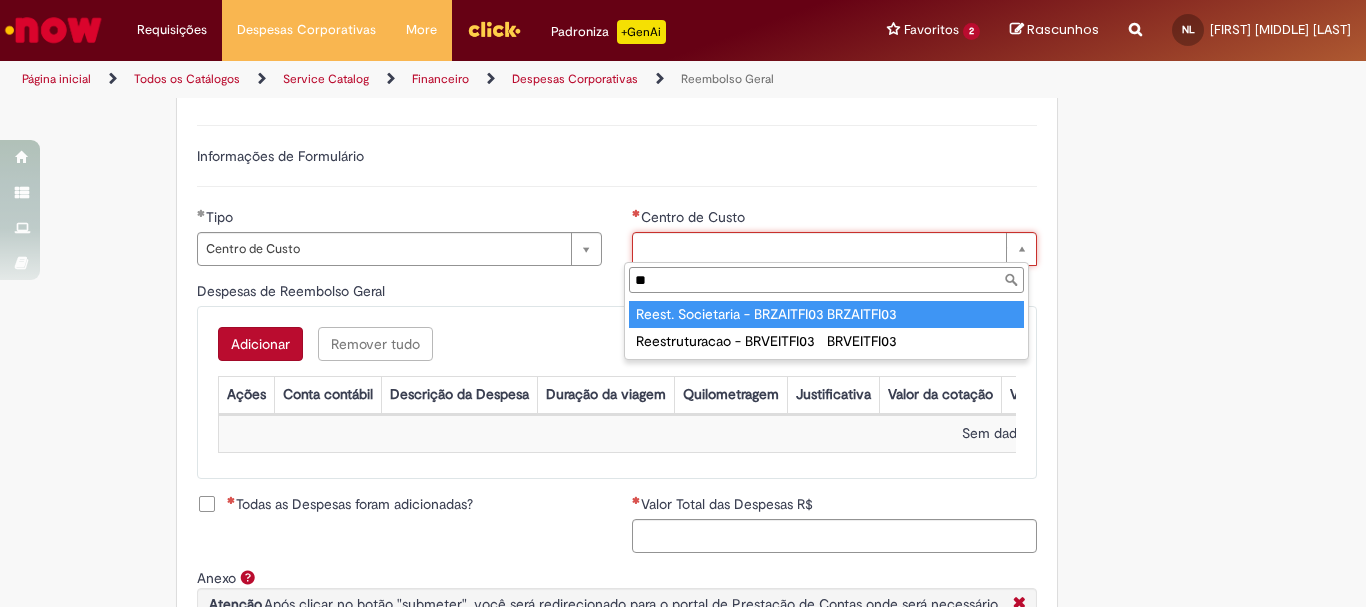 type on "*" 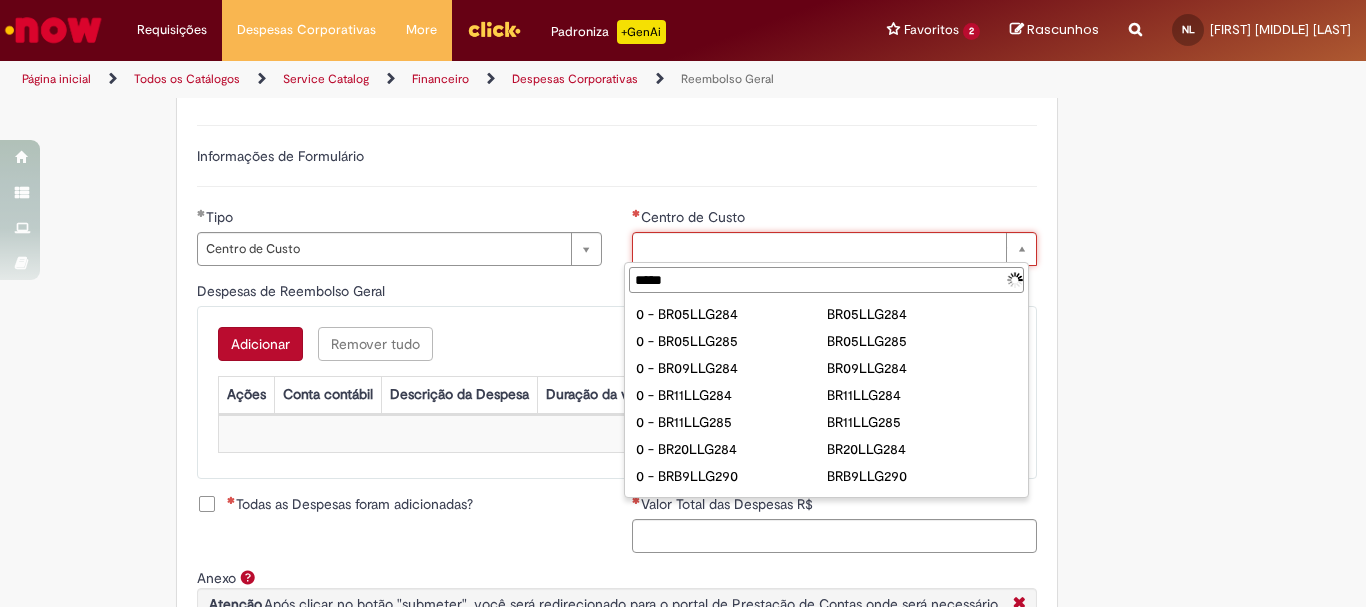 type on "******" 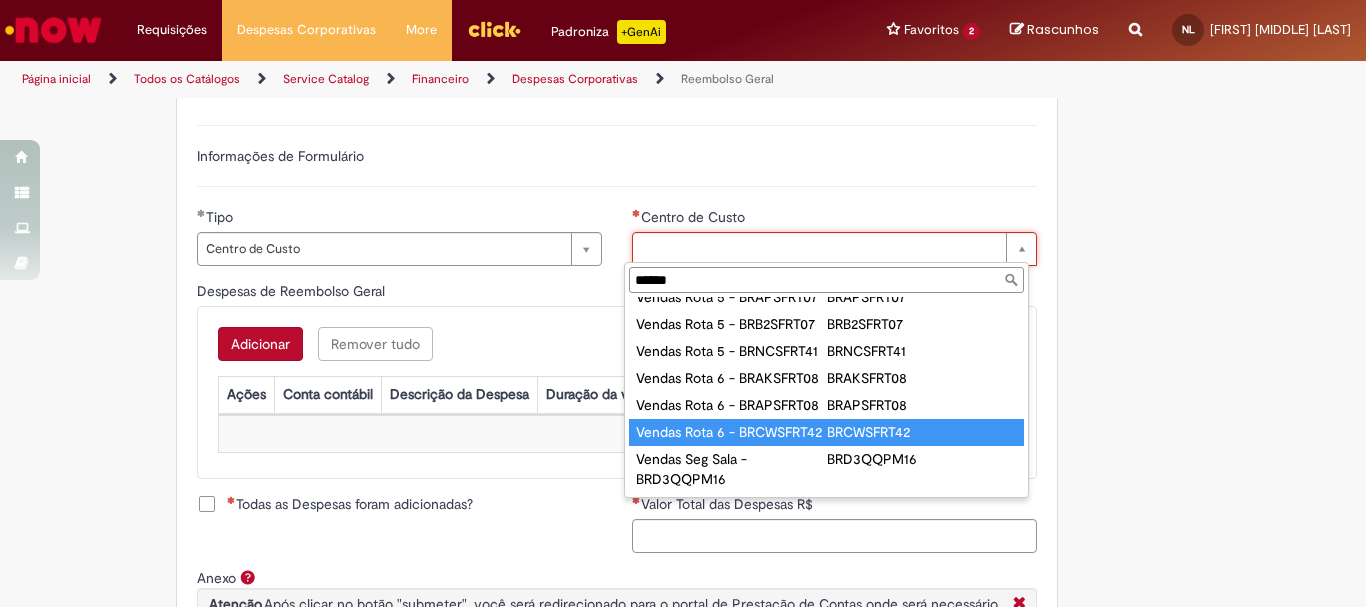 scroll, scrollTop: 5702, scrollLeft: 0, axis: vertical 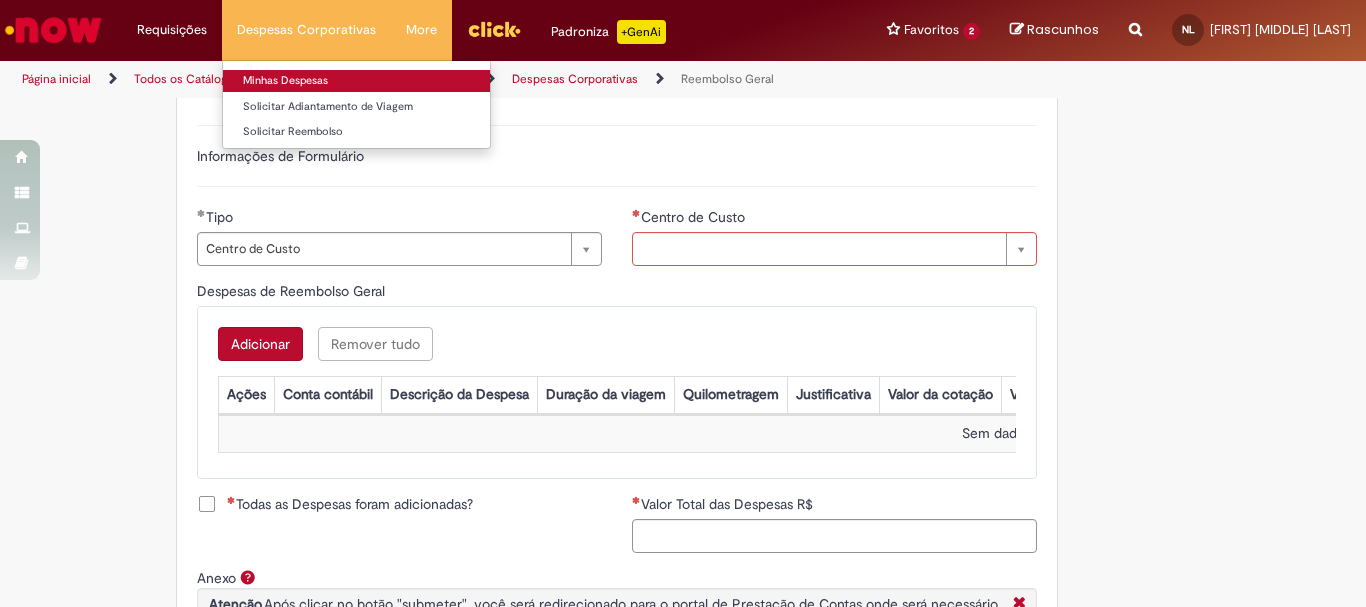 click on "Minhas Despesas" at bounding box center (356, 81) 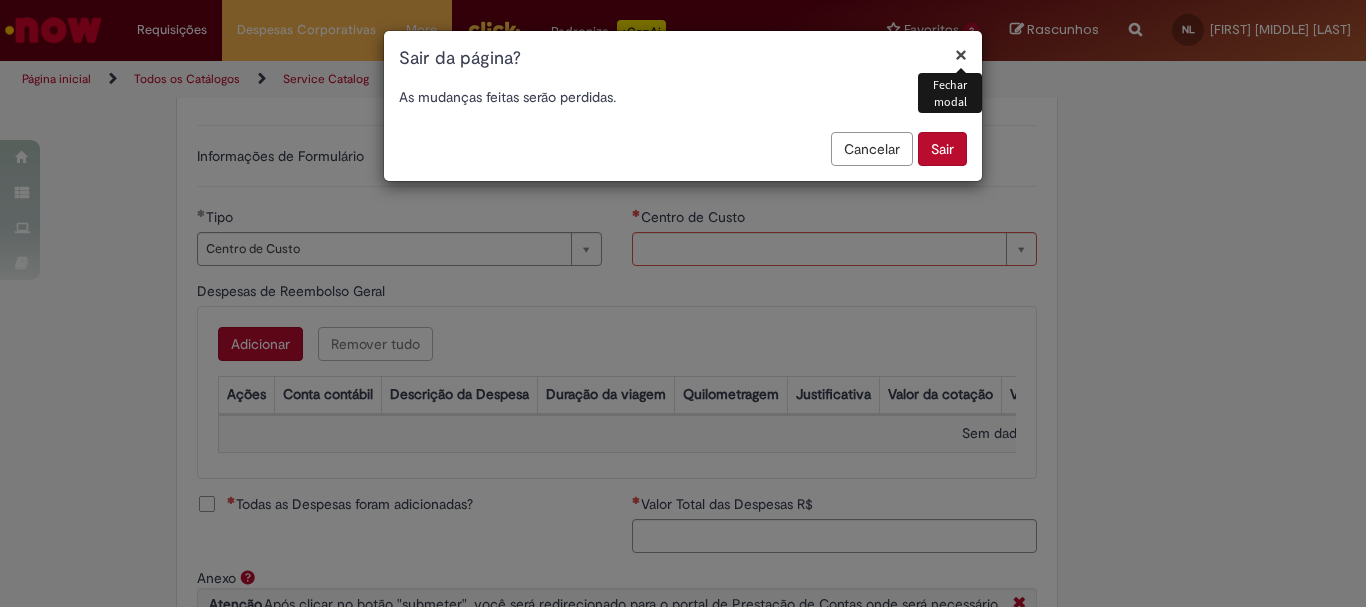 click on "Sair" at bounding box center [942, 149] 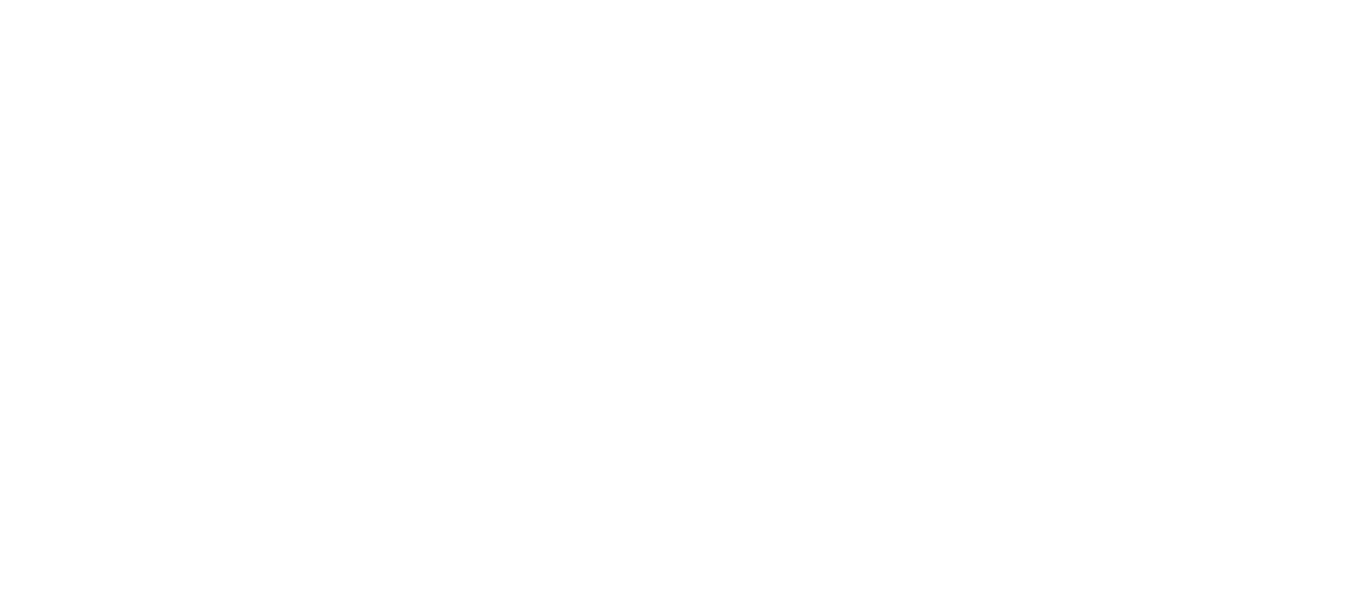 scroll, scrollTop: 0, scrollLeft: 0, axis: both 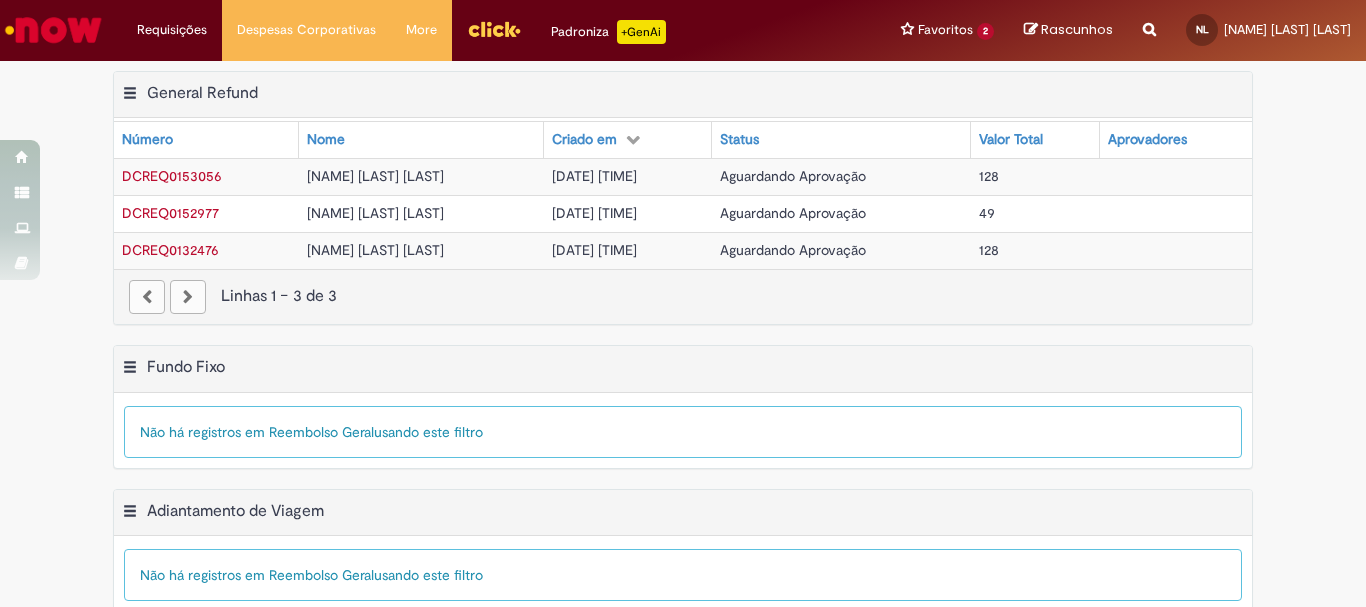 click on "DCREQ0153056" at bounding box center [172, 176] 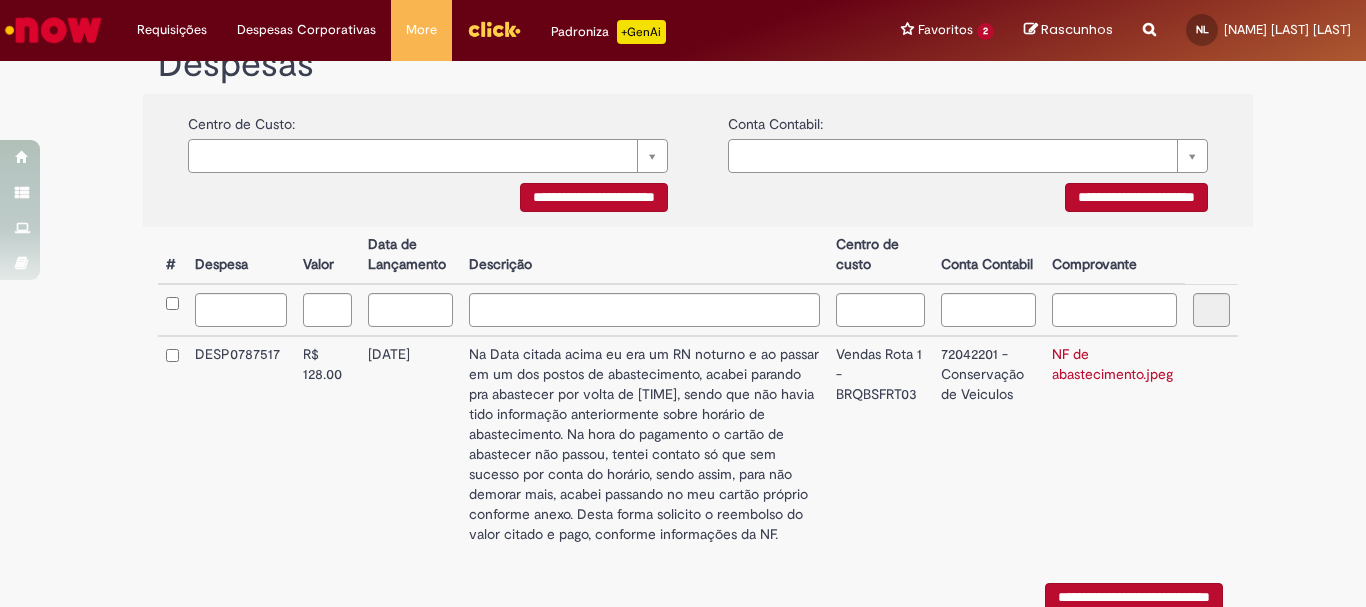 scroll, scrollTop: 493, scrollLeft: 0, axis: vertical 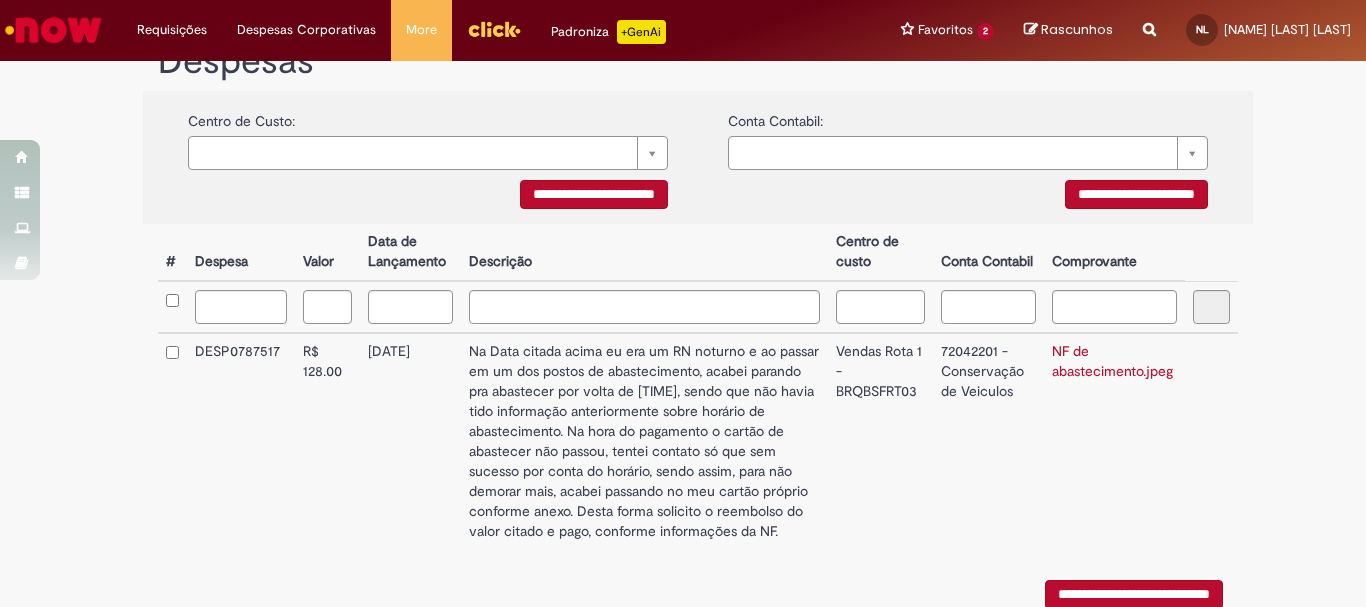click on "NF de abastecimento.jpeg" at bounding box center [1112, 361] 